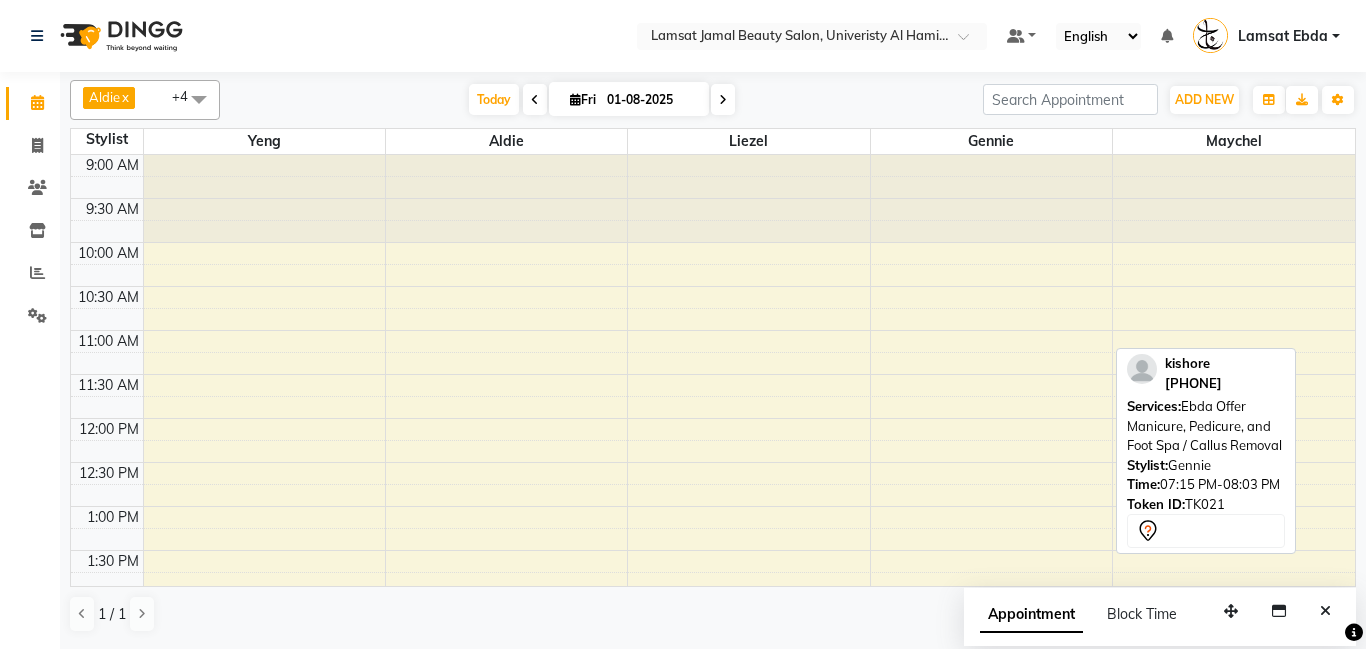 click on "[PERSON], TK21, 07:15 PM-08:03 PM, Ebda Offer Manicure, Pedicure, and Foot Spa / Callus Removal" at bounding box center [989, 1091] 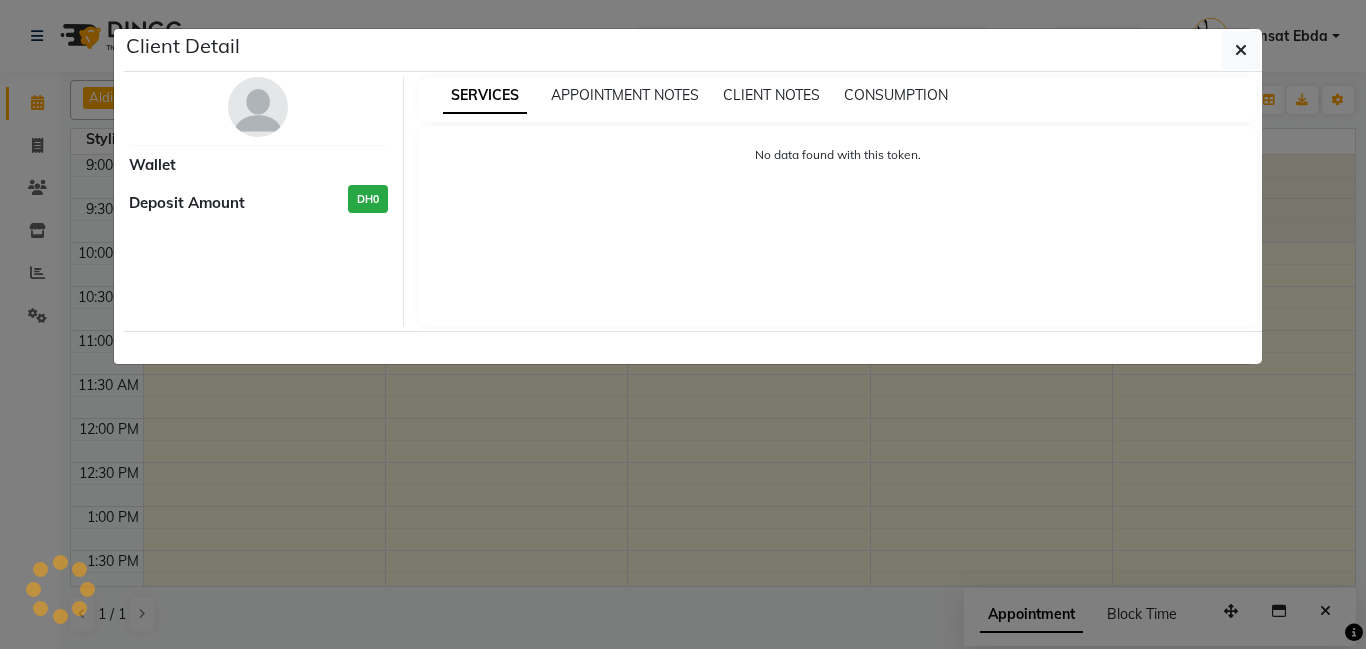 scroll, scrollTop: 648, scrollLeft: 0, axis: vertical 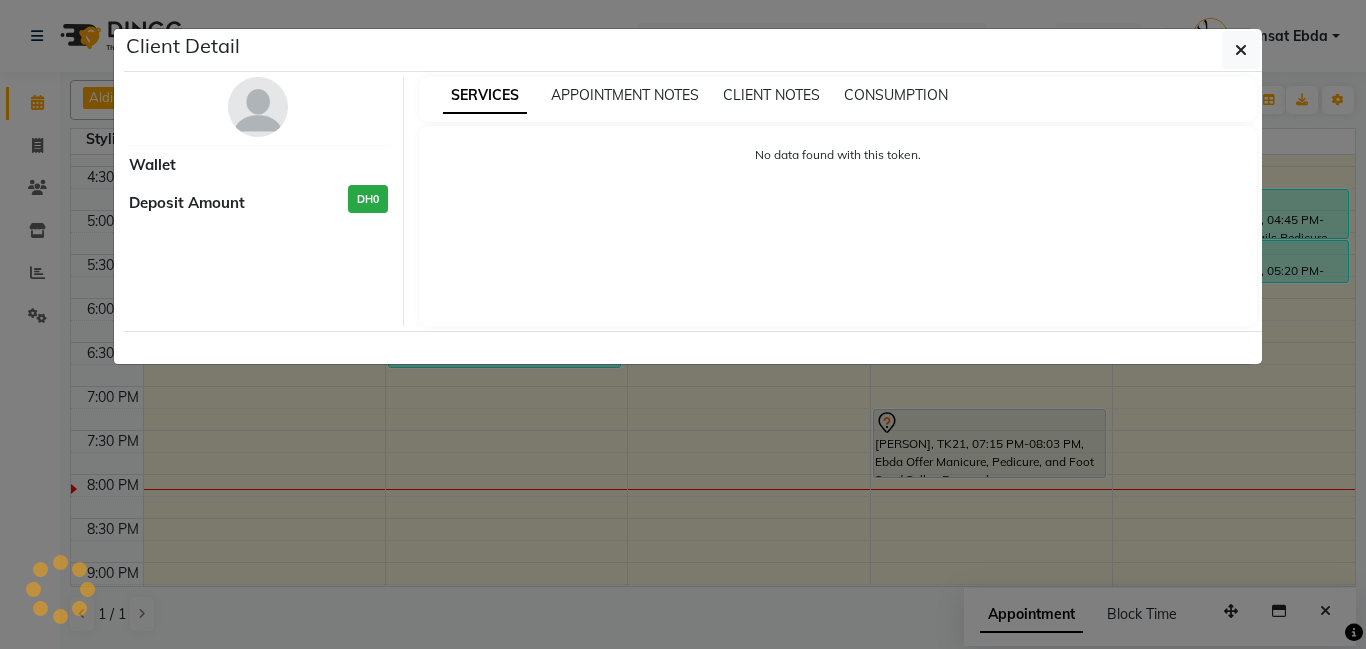 select on "7" 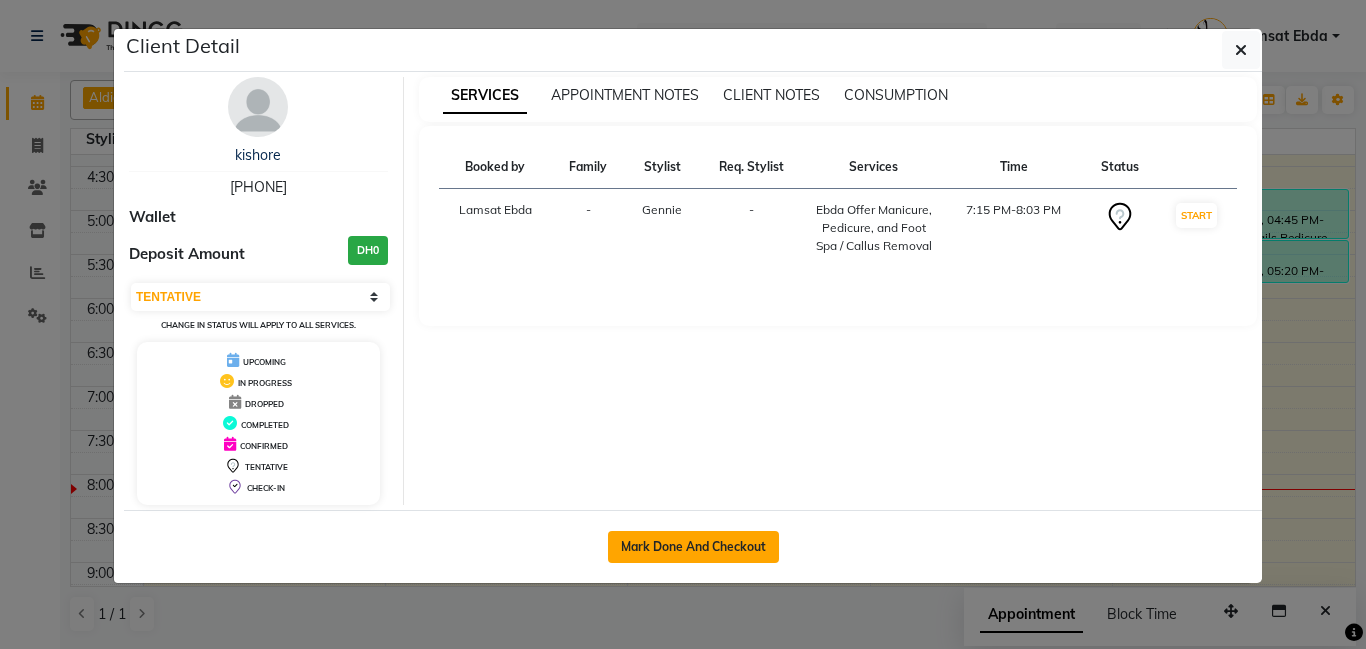 click on "Mark Done And Checkout" 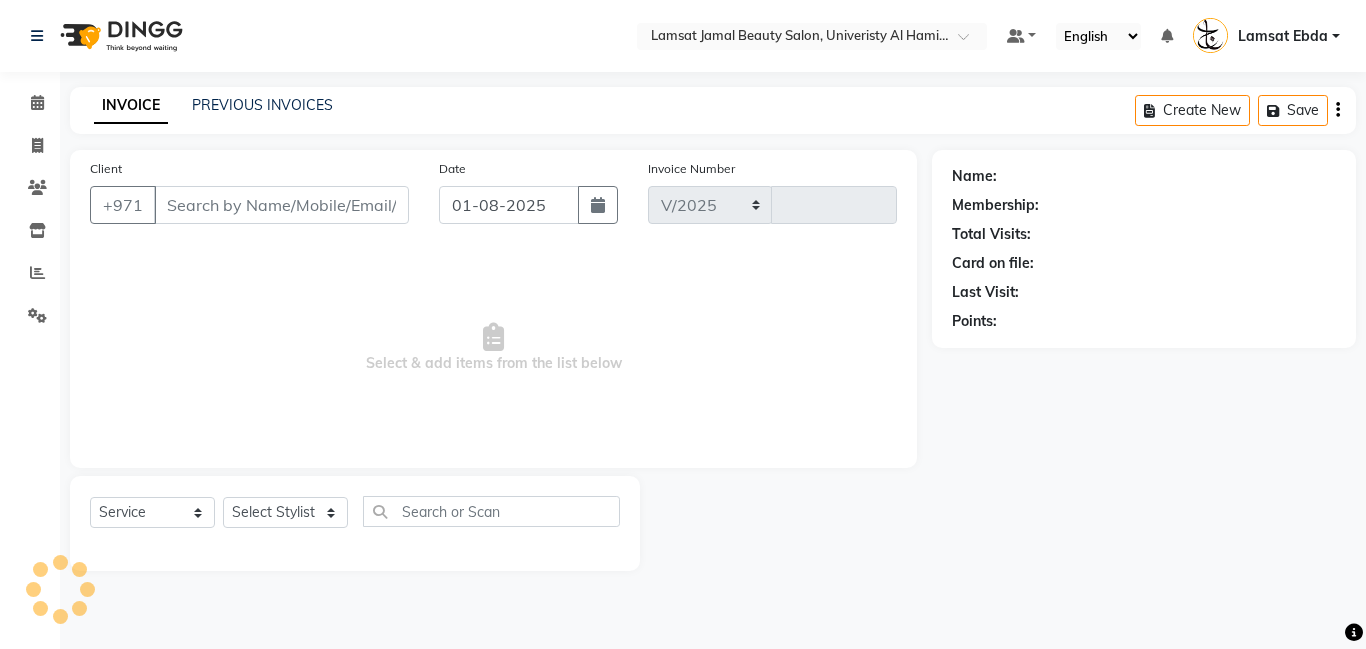 select on "8294" 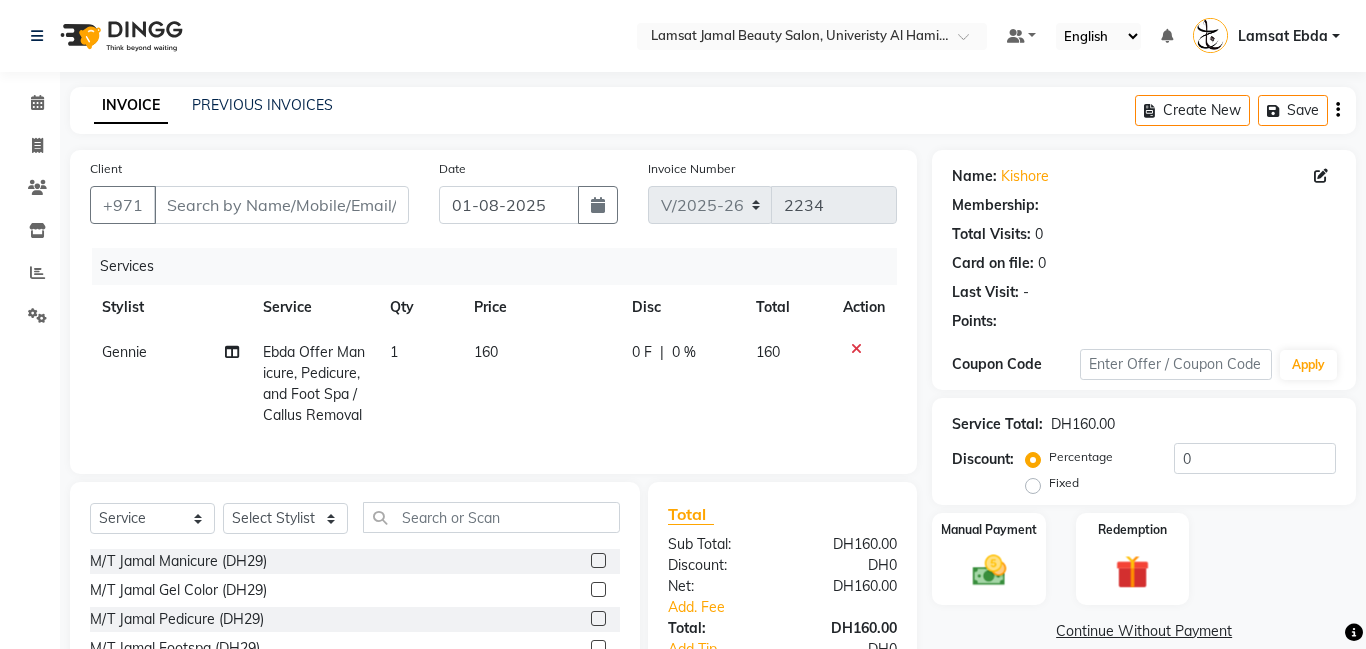 type on "[MASKED_PHONE]" 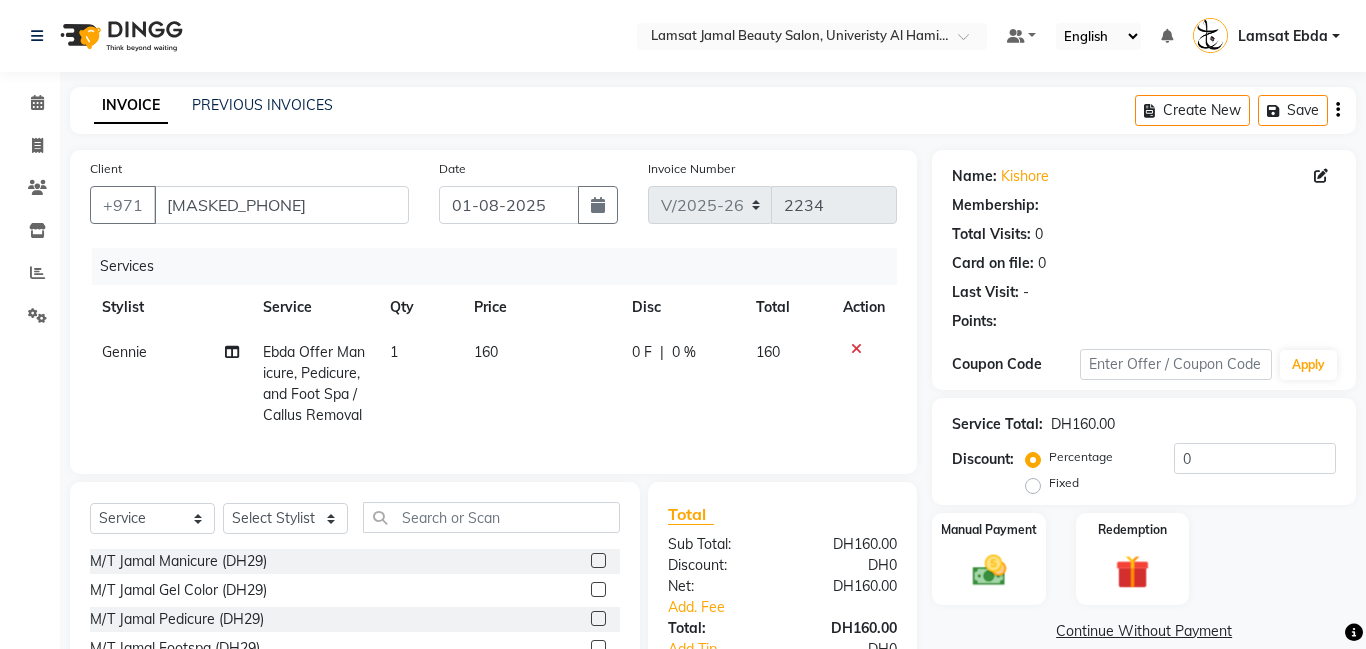 select on "79906" 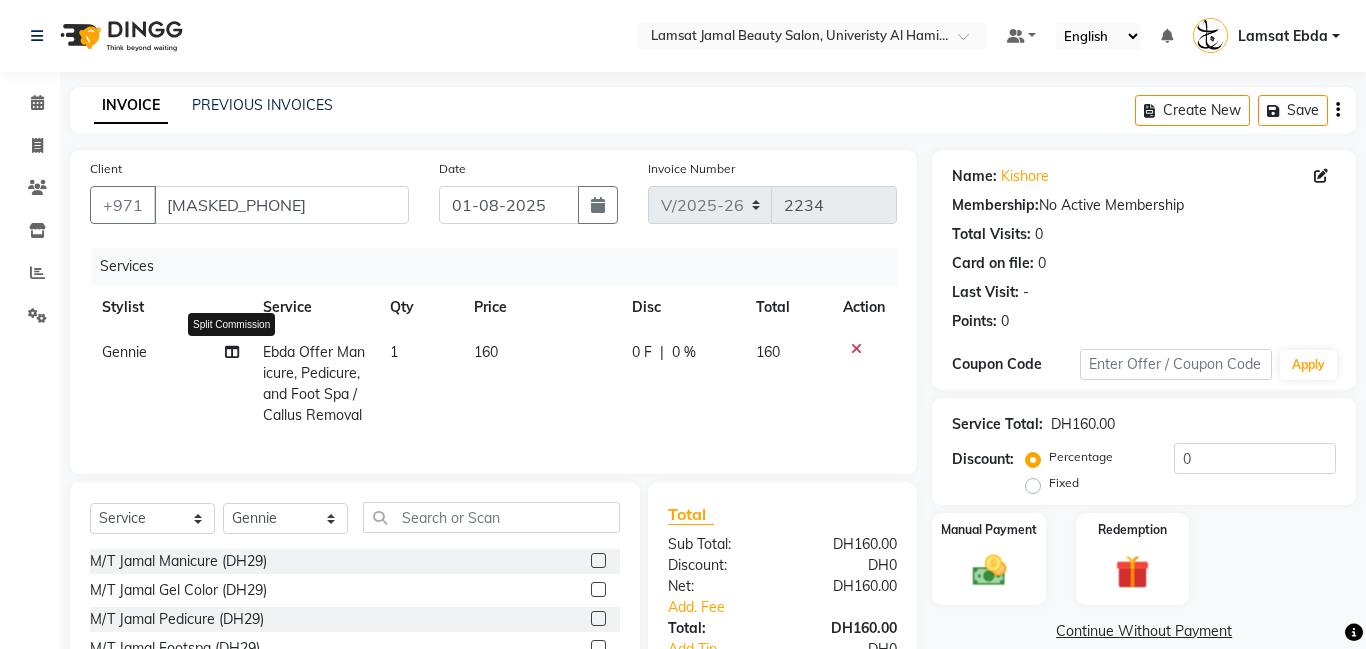 click 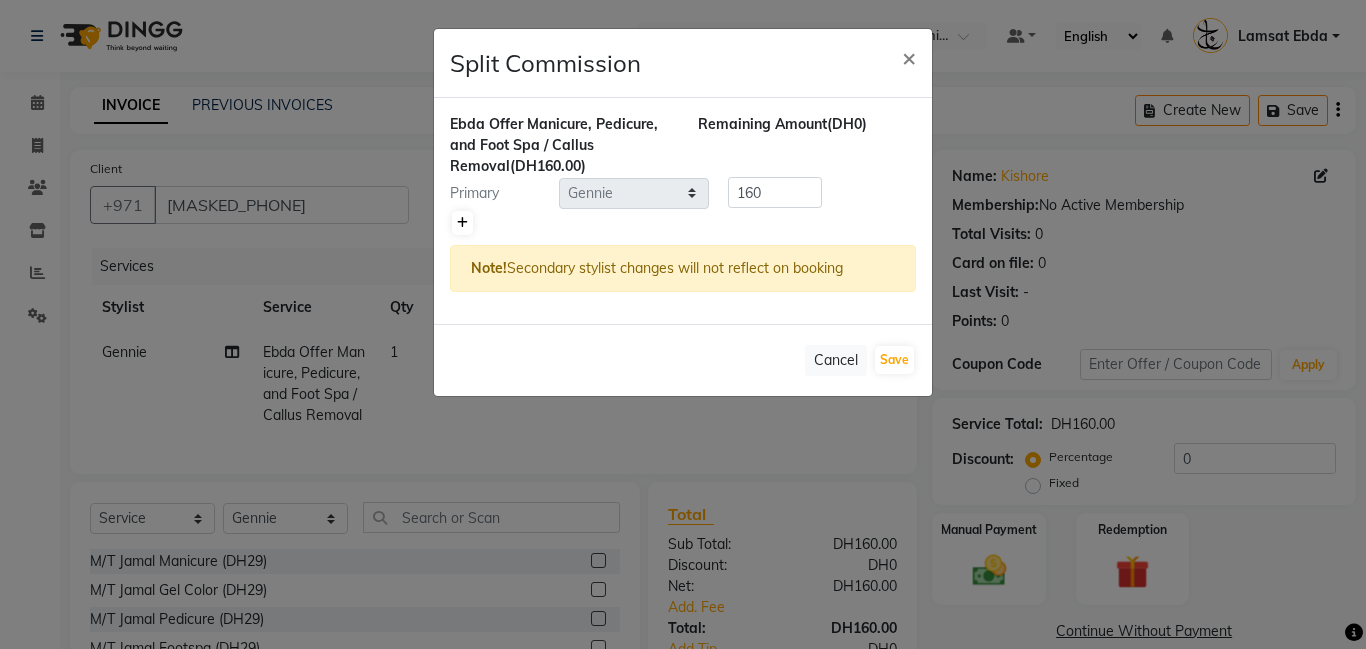 click 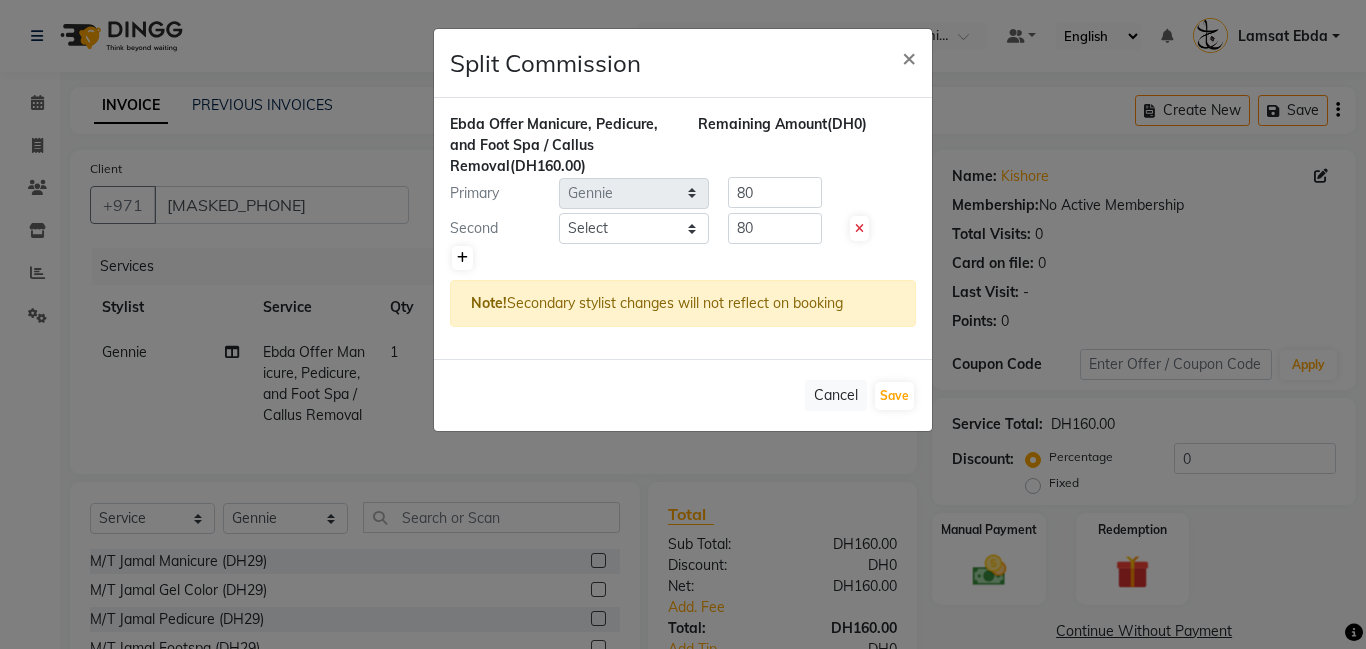 click 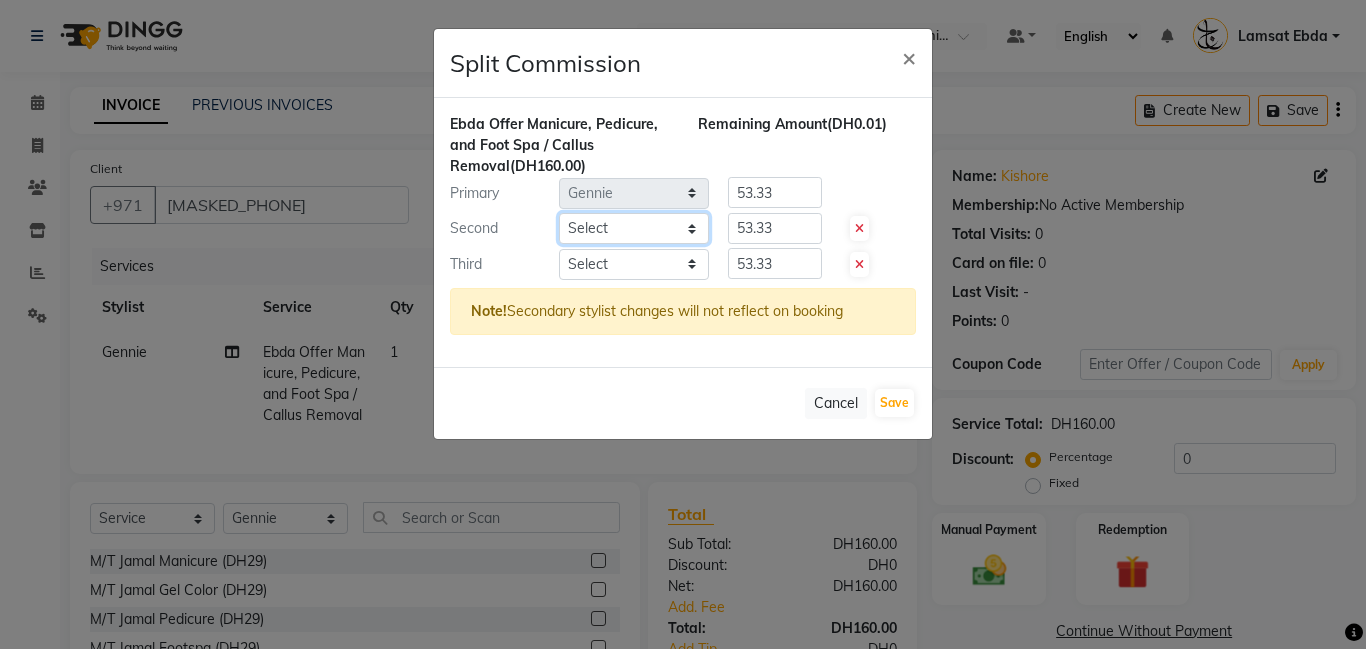 click on "Select  Aldie   Aliya   Amna   Gennie   Joytie   Jude   Lamsat Ebda   Lamsat [PERSON]   Liezel   Maricar   Maychel   Michelle   Nads   Neha   Nhor   Owner Aliya   Priya   Rods   Sana   Sehr Alya   Yeng" 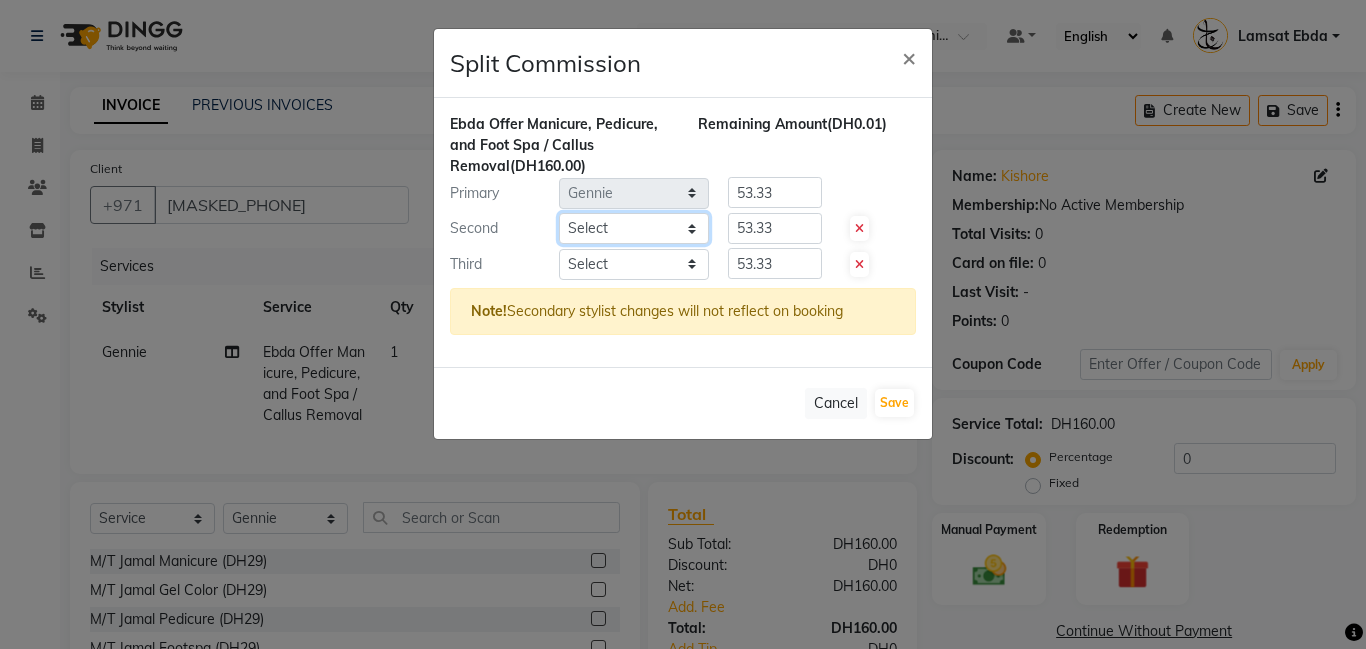 select on "79903" 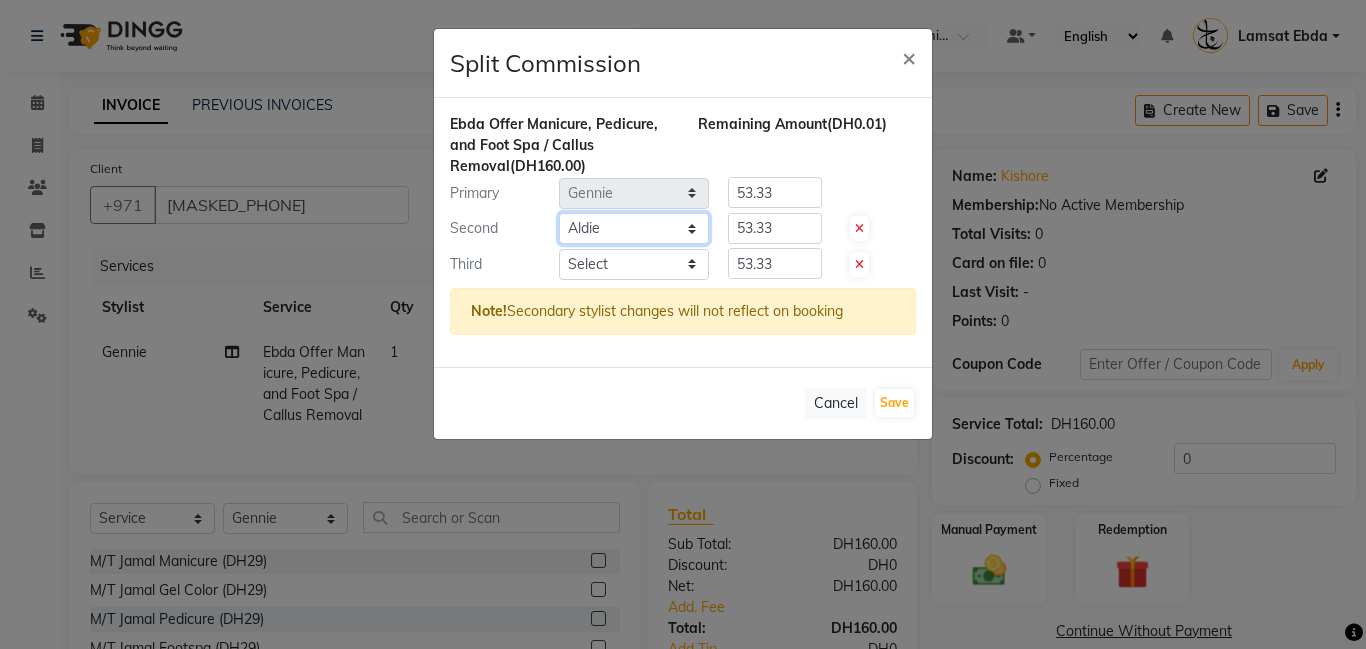 click on "Select  Aldie   Aliya   Amna   Gennie   Joytie   Jude   Lamsat Ebda   Lamsat [PERSON]   Liezel   Maricar   Maychel   Michelle   Nads   Neha   Nhor   Owner Aliya   Priya   Rods   Sana   Sehr Alya   Yeng" 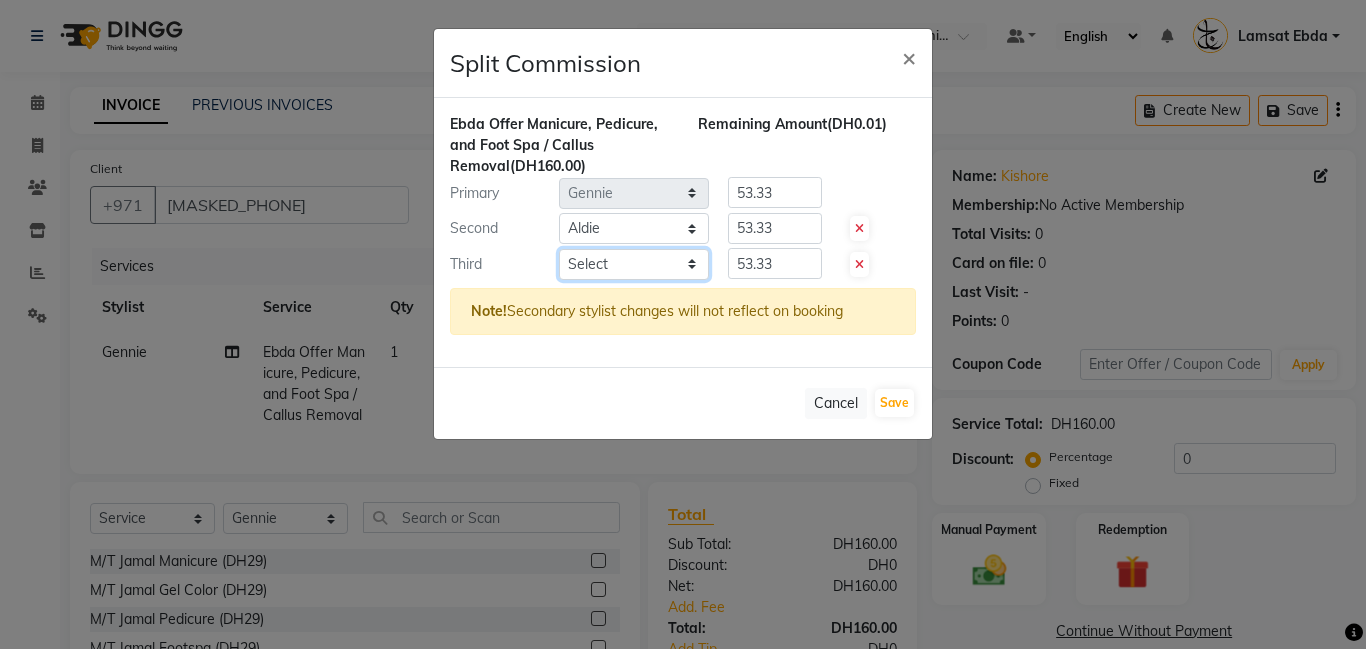 click on "Select  Aldie   Aliya   Amna   Gennie   Joytie   Jude   Lamsat Ebda   Lamsat [PERSON]   Liezel   Maricar   Maychel   Michelle   Nads   Neha   Nhor   Owner Aliya   Priya   Rods   Sana   Sehr Alya   Yeng" 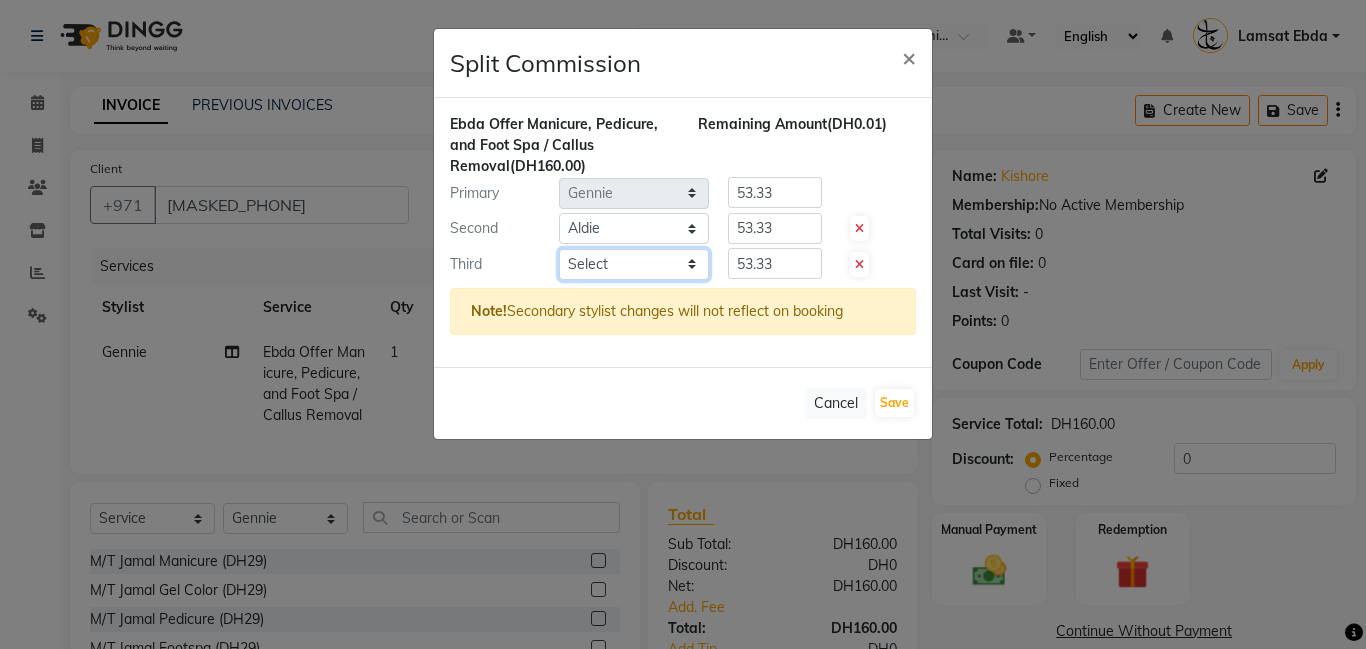 select on "80051" 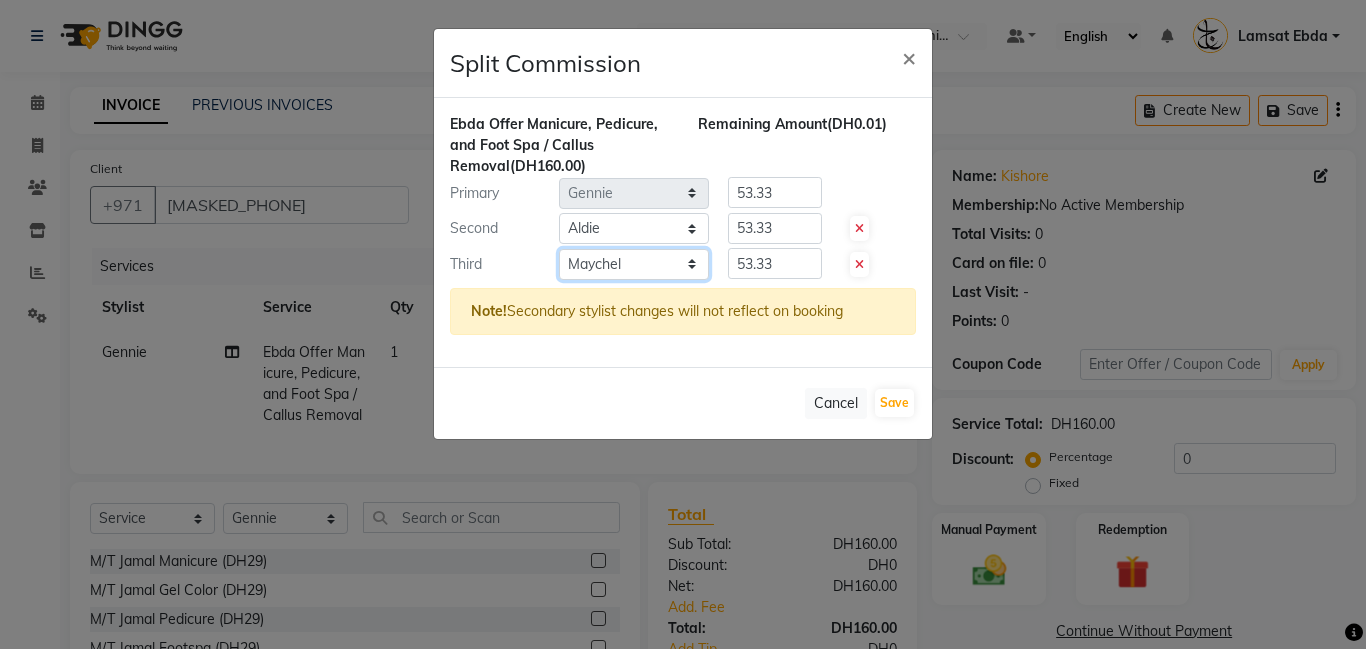 click on "Select  Aldie   Aliya   Amna   Gennie   Joytie   Jude   Lamsat Ebda   Lamsat [PERSON]   Liezel   Maricar   Maychel   Michelle   Nads   Neha   Nhor   Owner Aliya   Priya   Rods   Sana   Sehr Alya   Yeng" 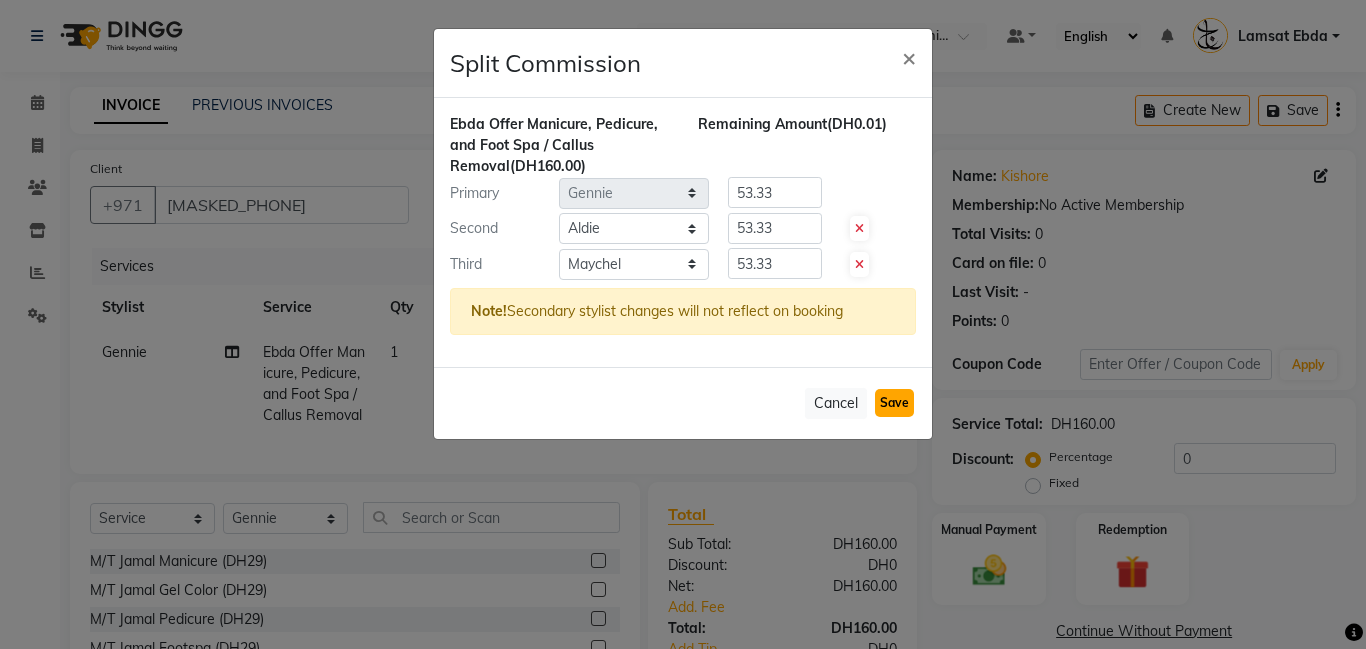 click on "Save" 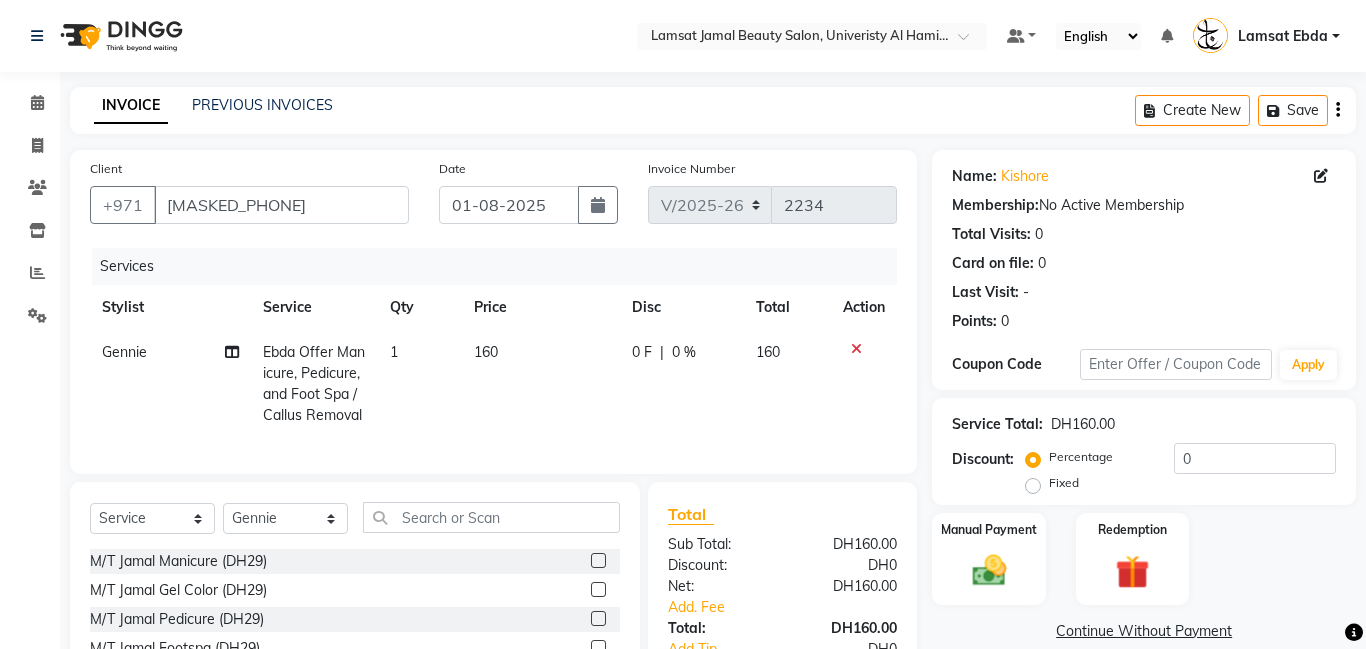 select on "Select" 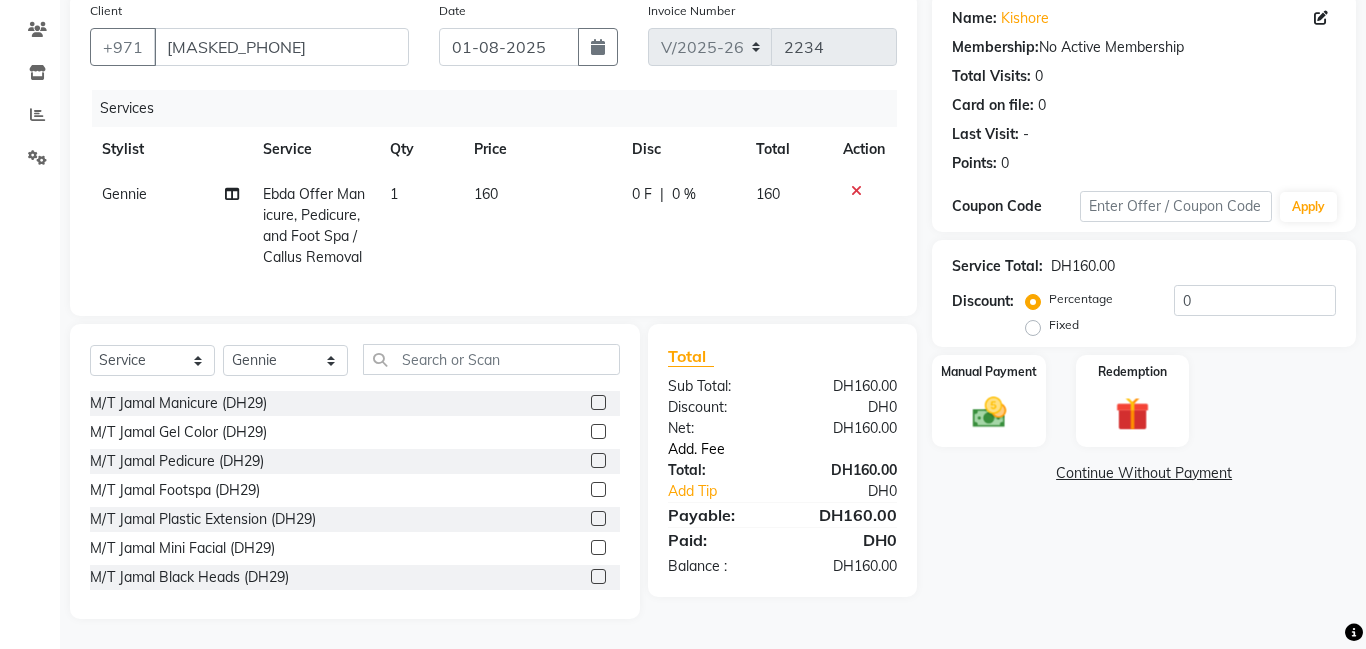 click on "Add. Fee" 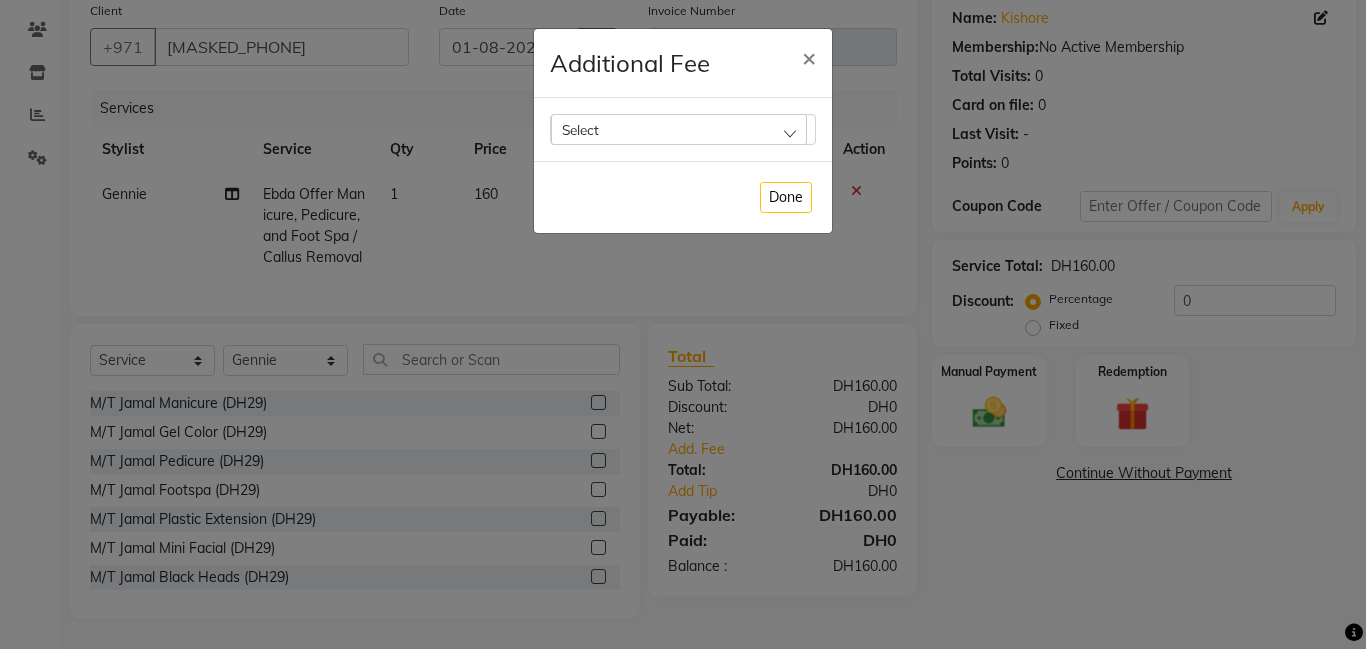 click on "Select" 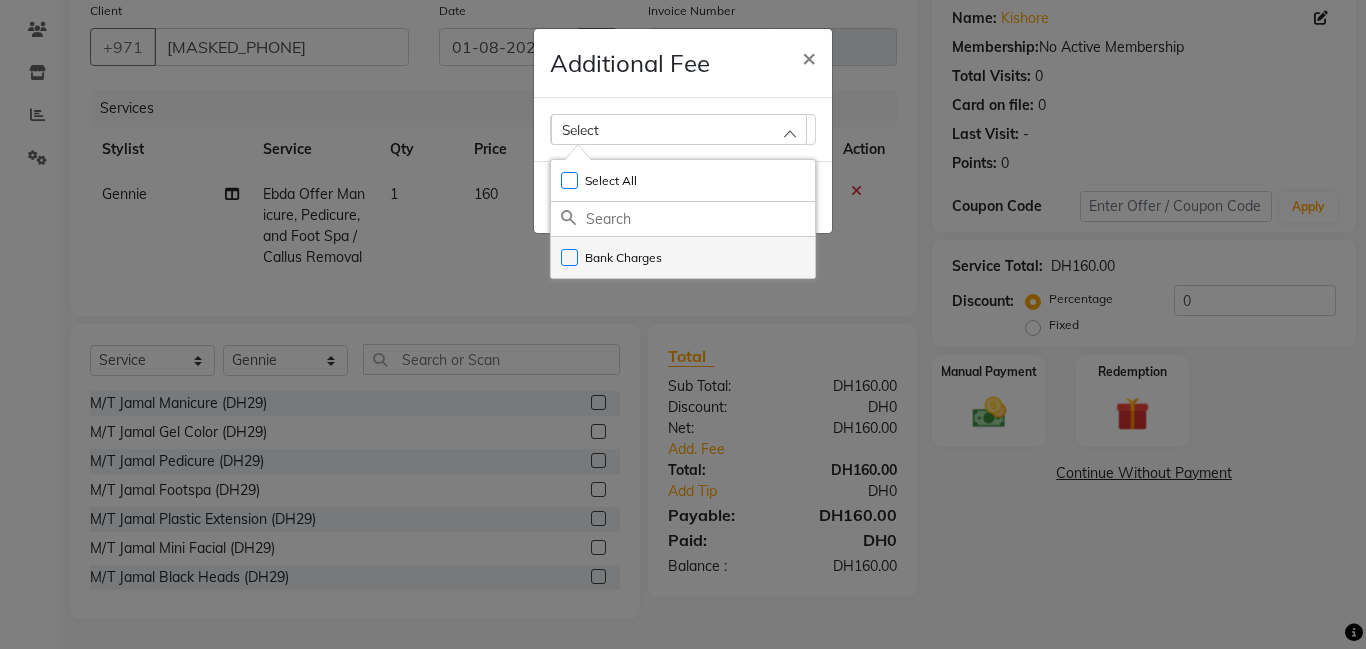 click on "Bank Charges" 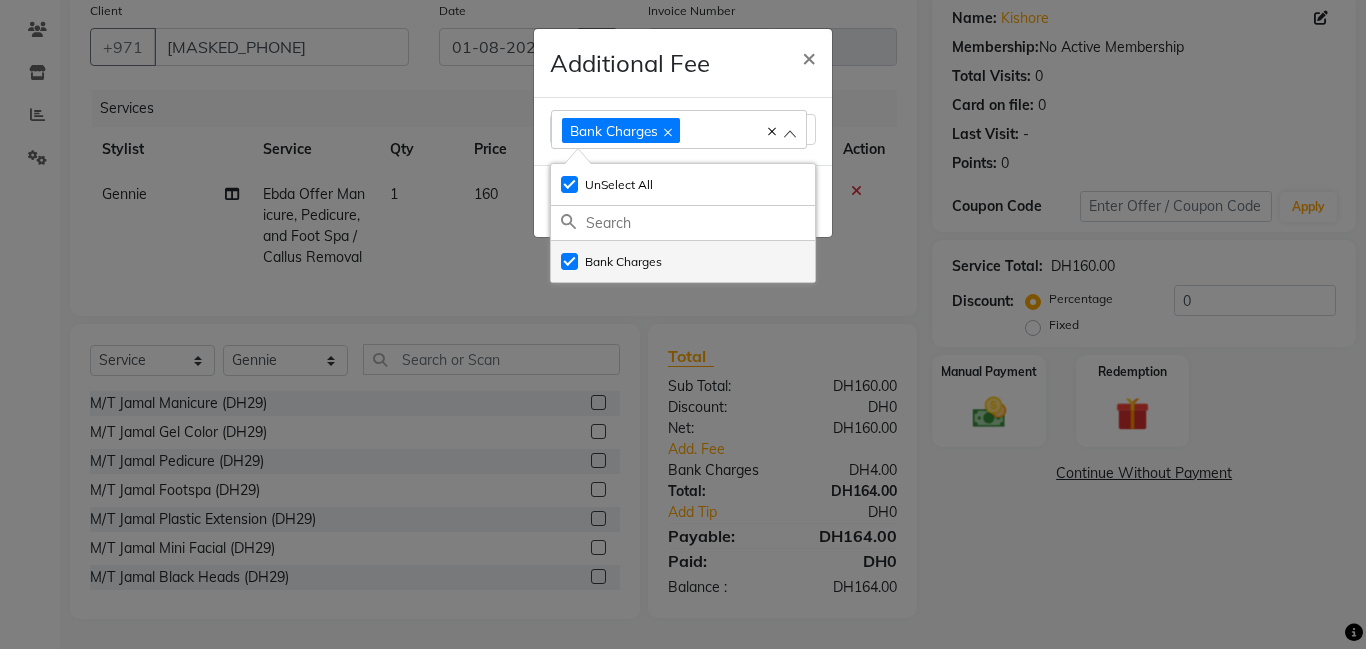 checkbox on "true" 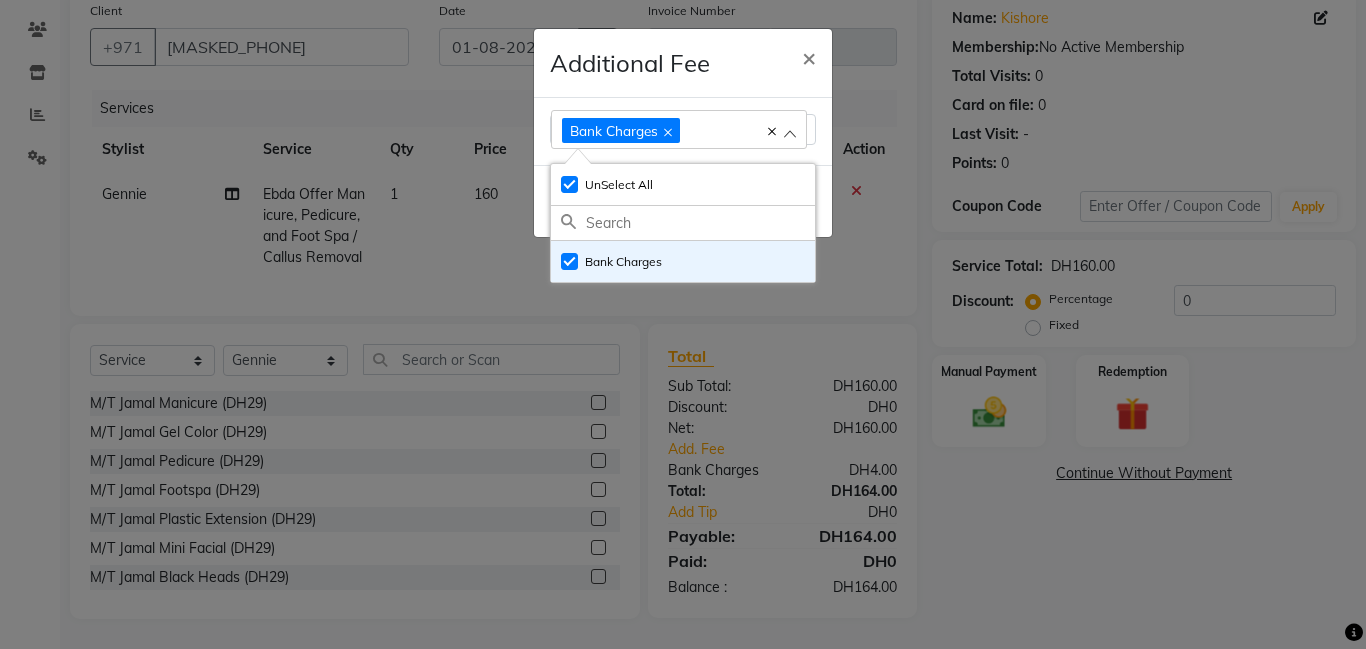 click on "Additional Fee × Bank Charges Select All UnSelect All Bank Charges  Done" 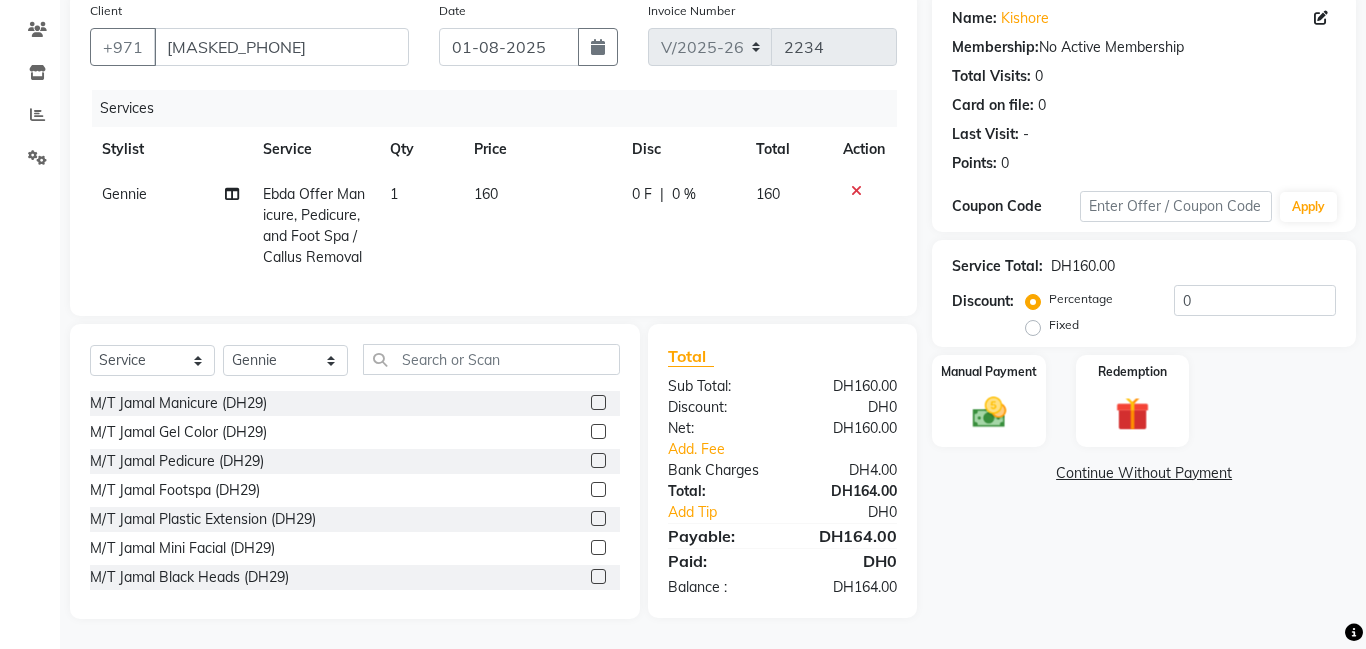 click on "Additional Fee × Bank Charges Select All UnSelect All Bank Charges  Done" 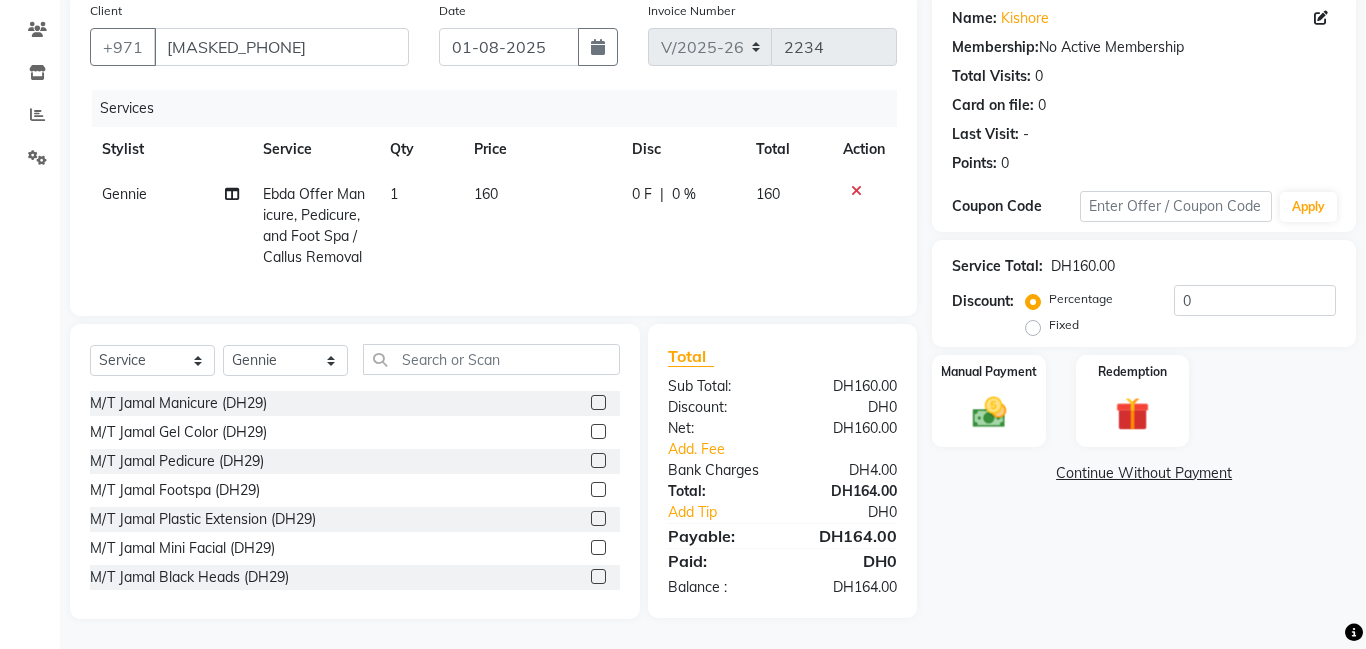 click on "Manual Payment" 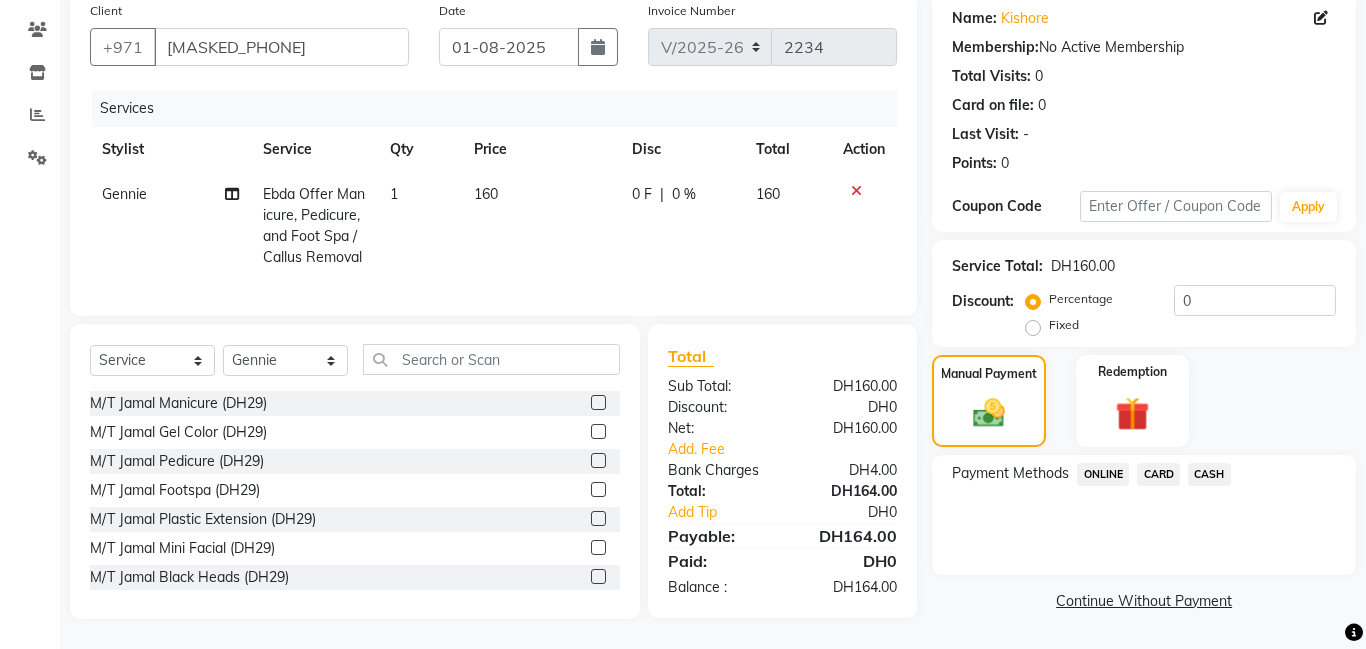 click on "CASH" 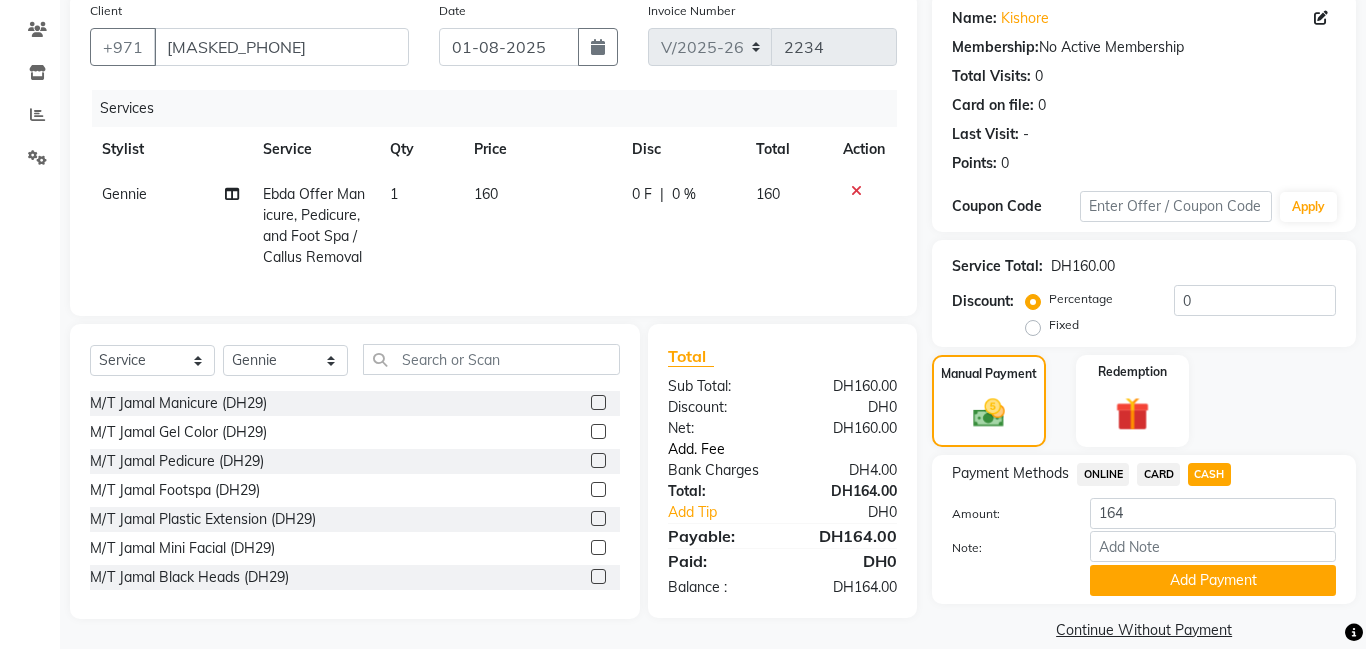 click on "Add. Fee" 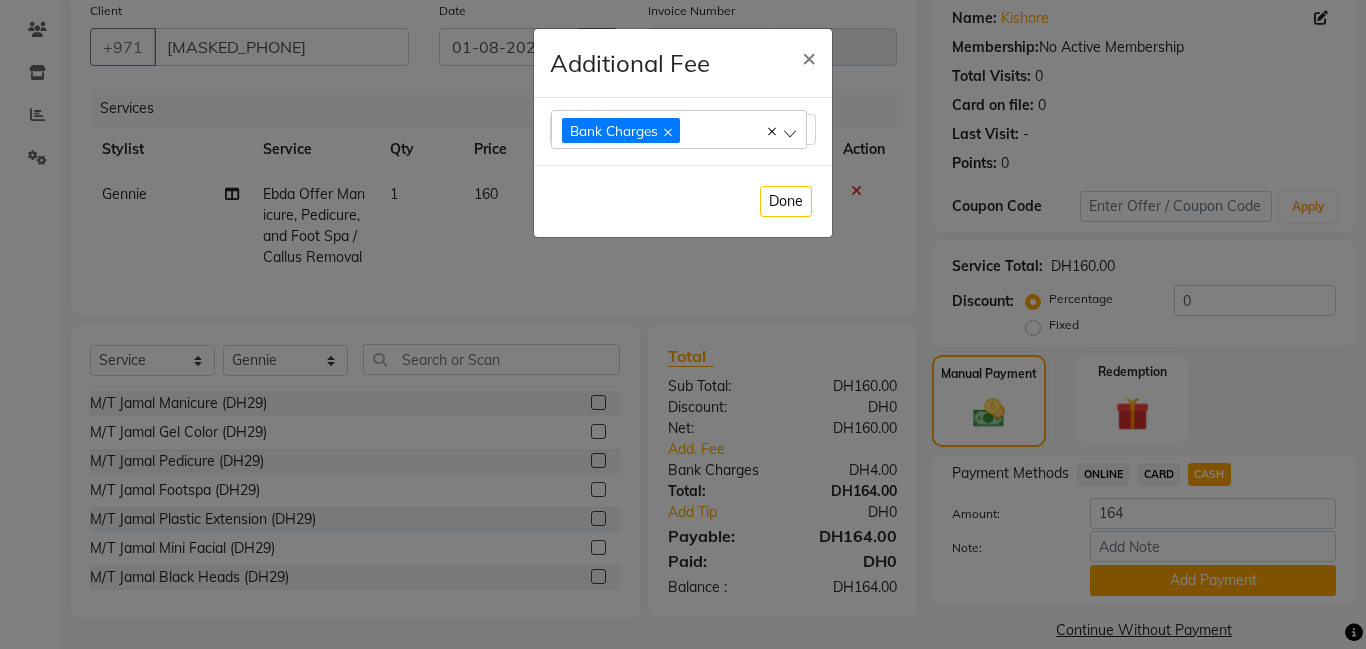 click 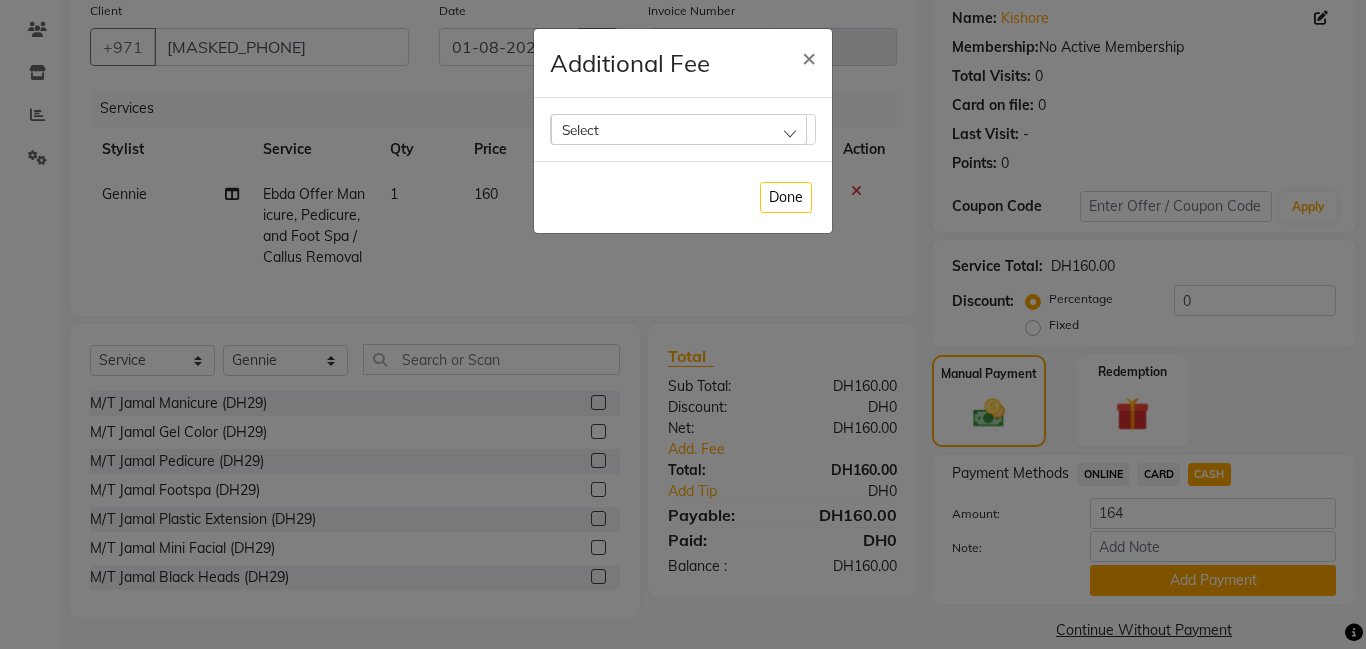 click on "Additional Fee × Select Select All UnSelect All Bank Charges  Done" 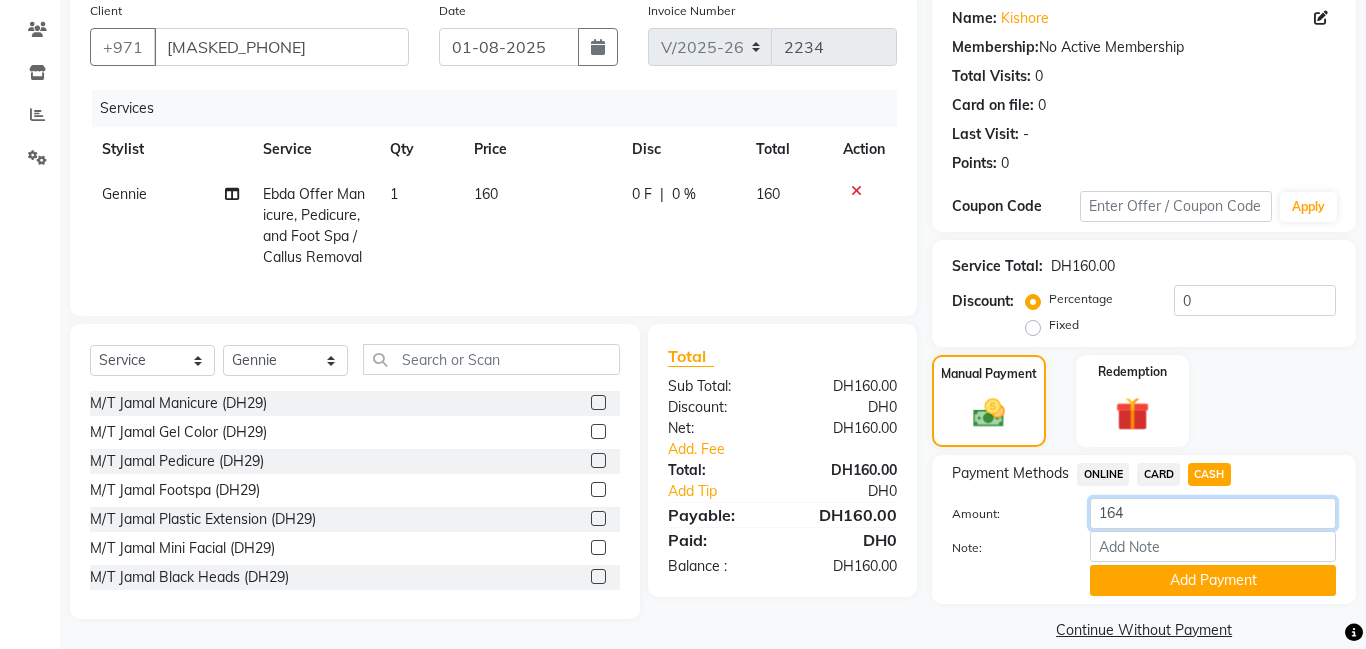 click on "164" 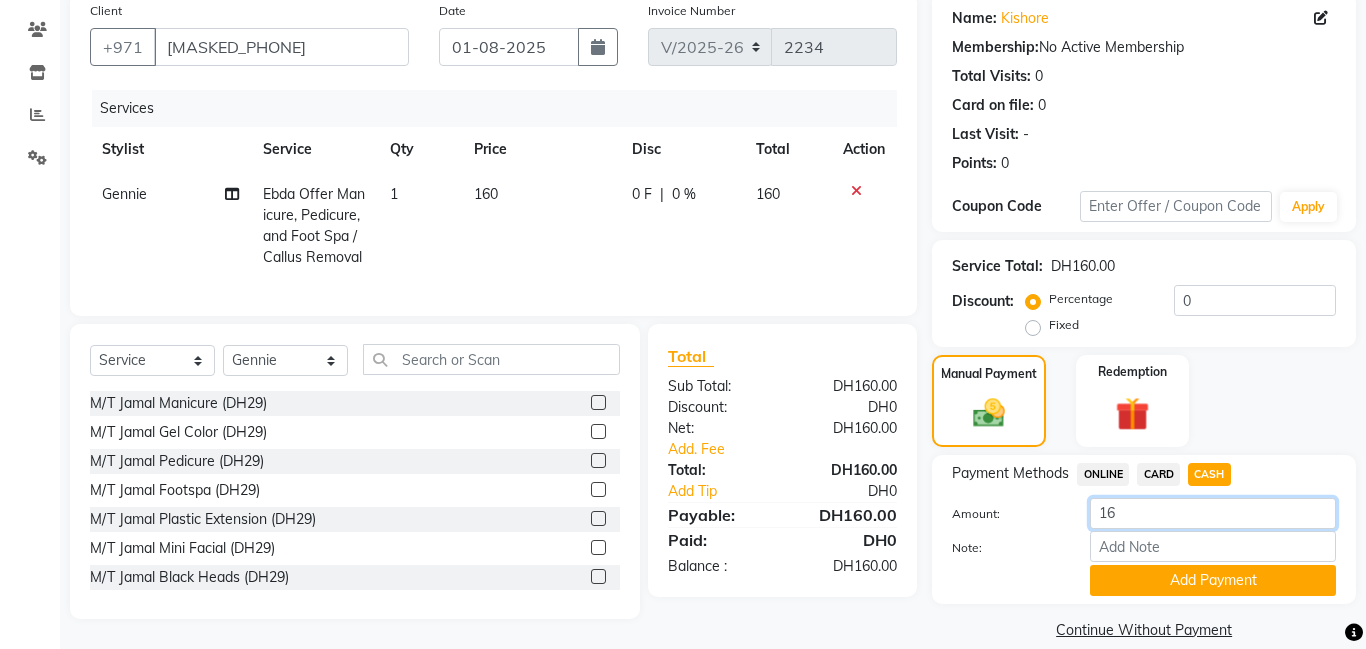 type on "160" 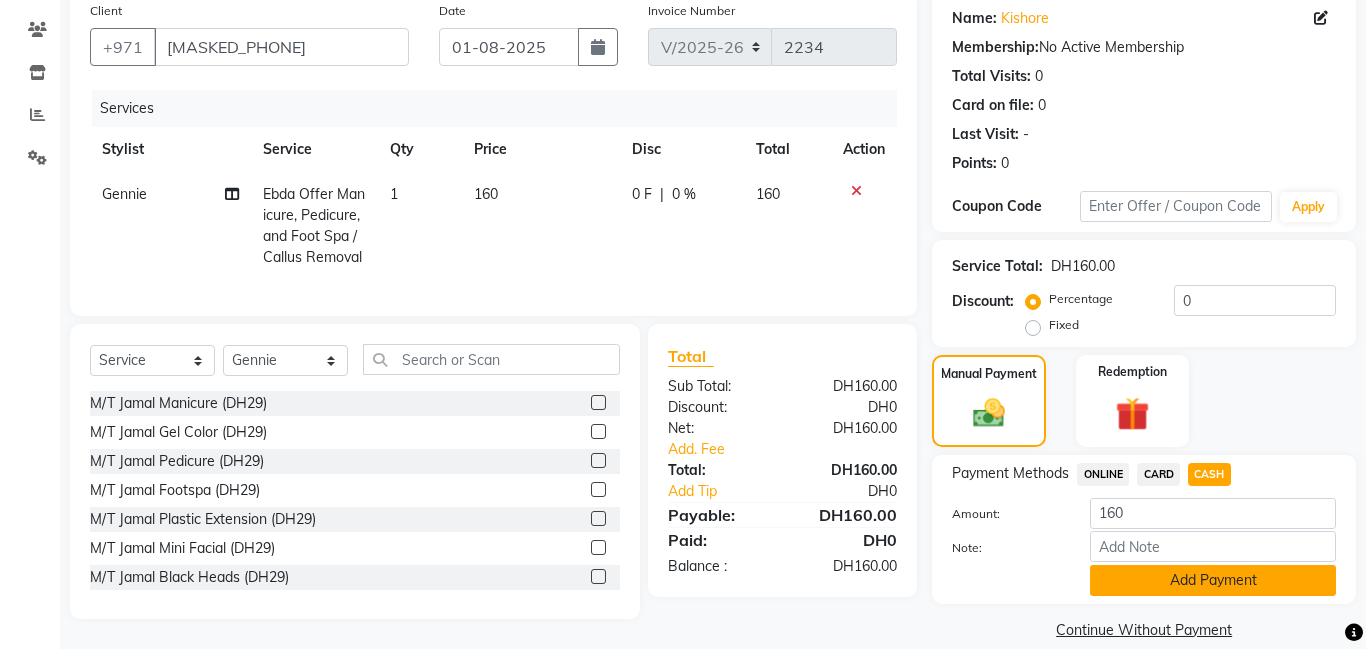 click on "Add Payment" 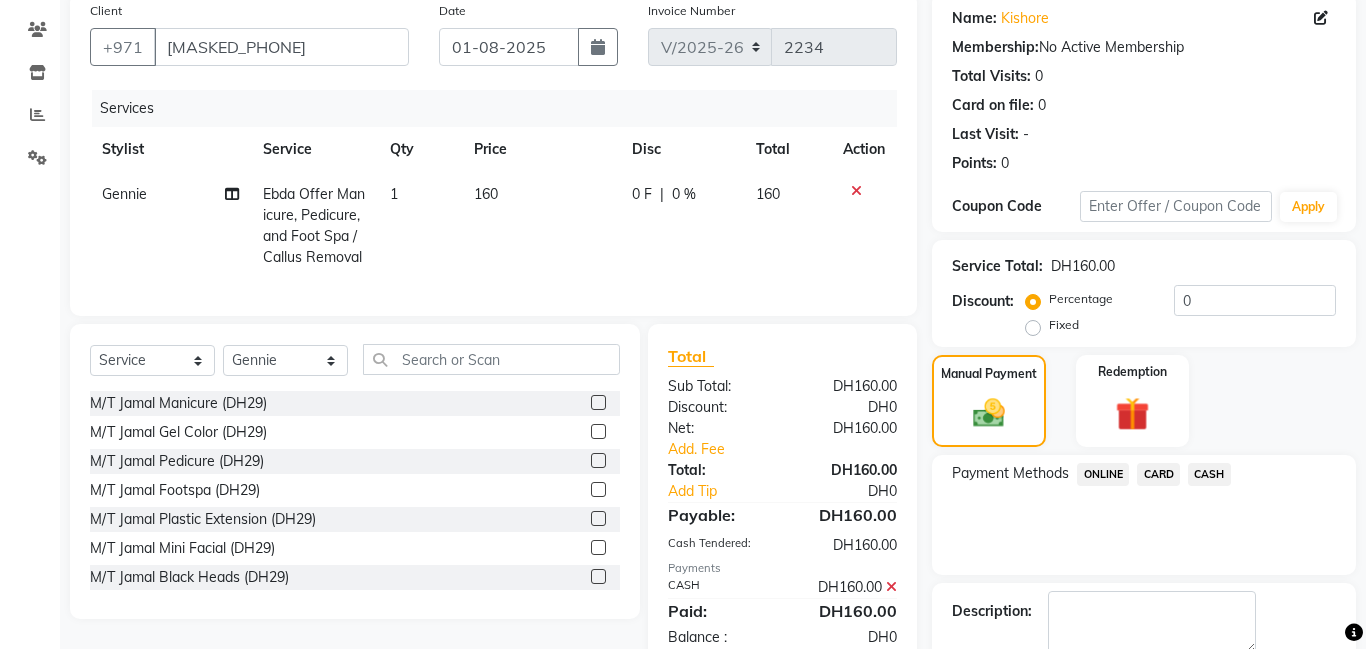 scroll, scrollTop: 268, scrollLeft: 0, axis: vertical 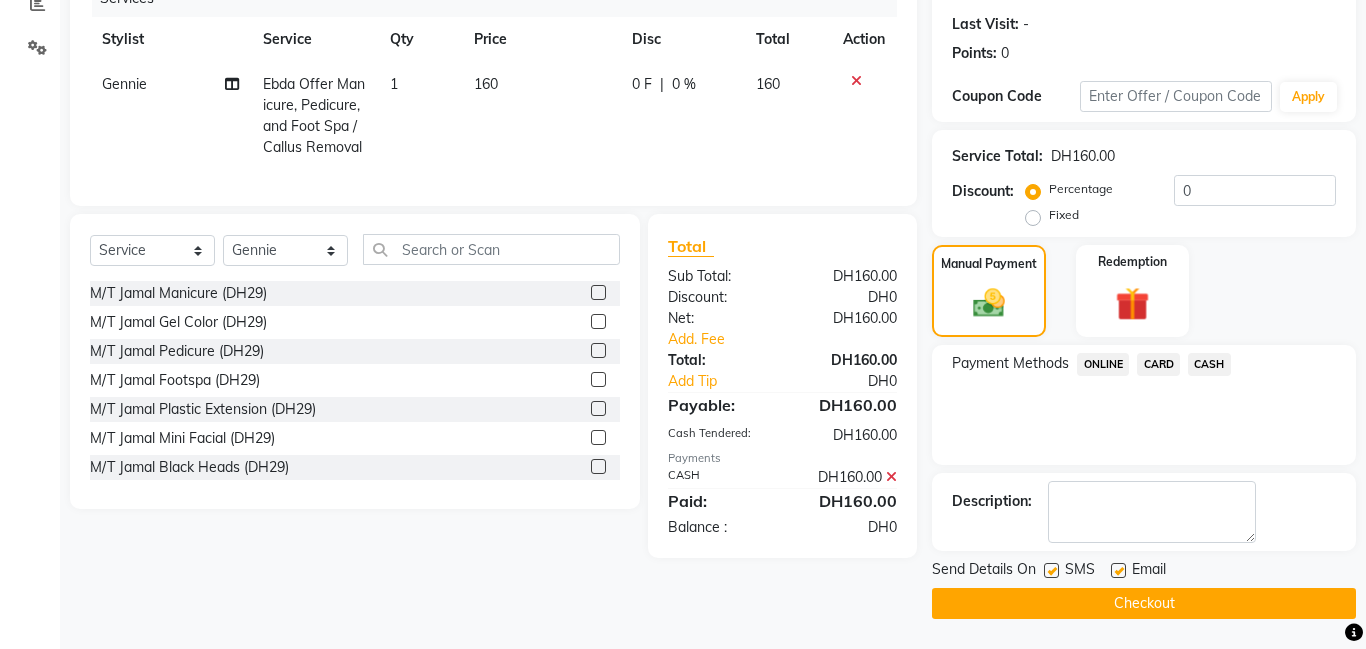 click on "Checkout" 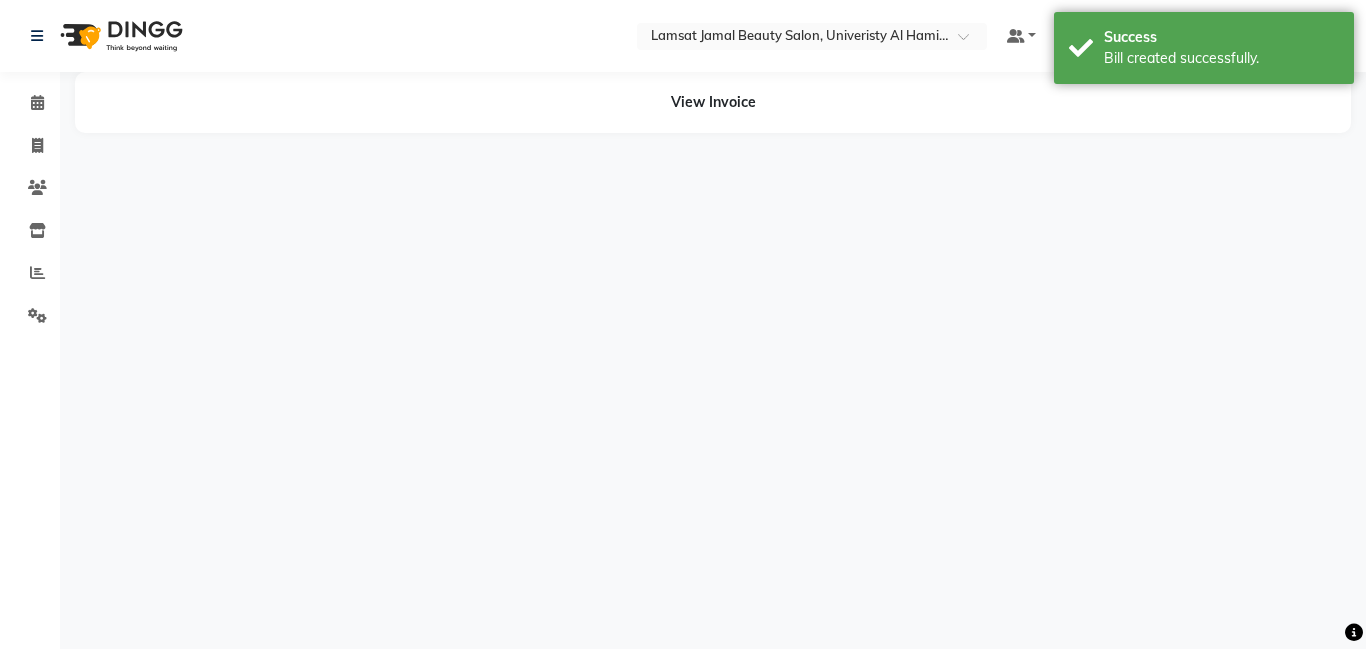 scroll, scrollTop: 0, scrollLeft: 0, axis: both 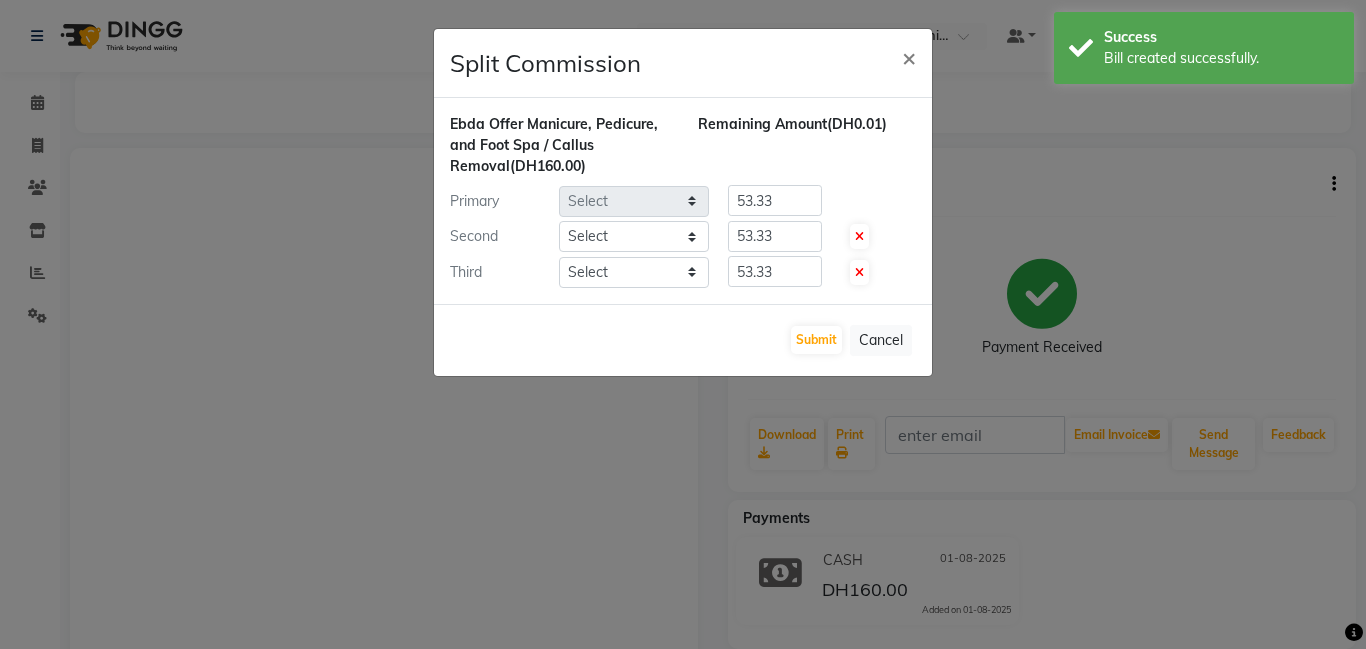 select on "79906" 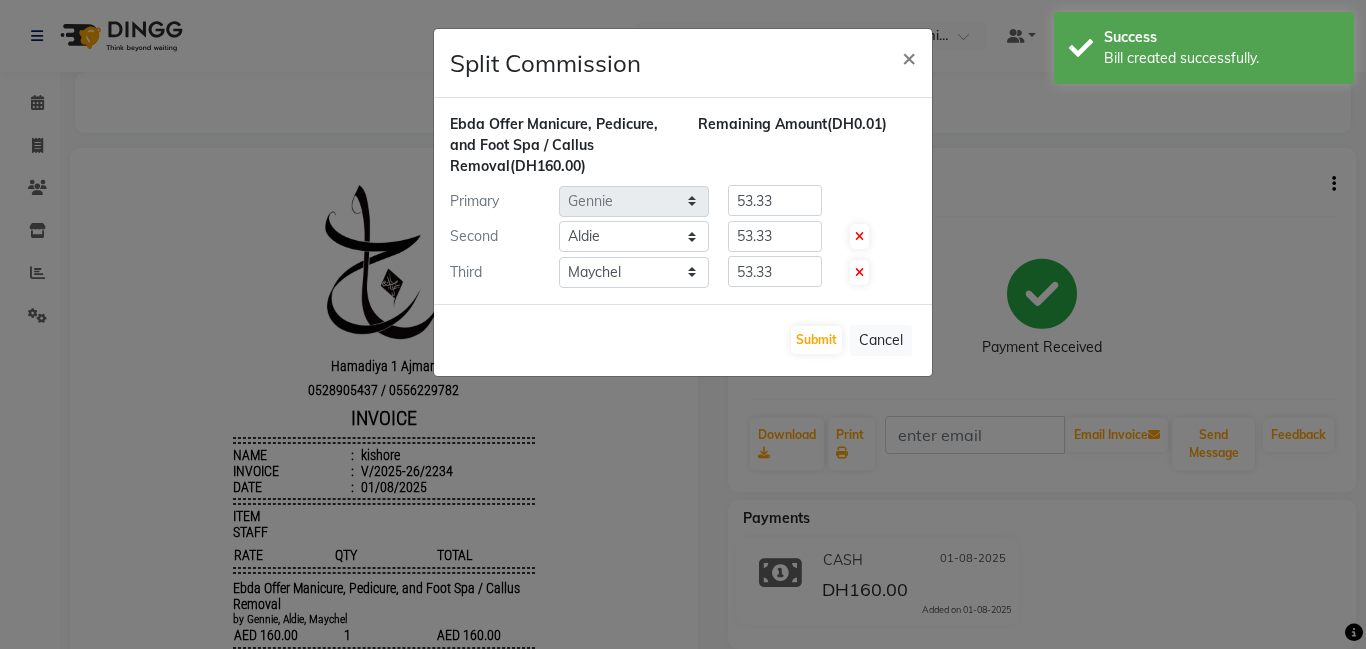 scroll, scrollTop: 0, scrollLeft: 0, axis: both 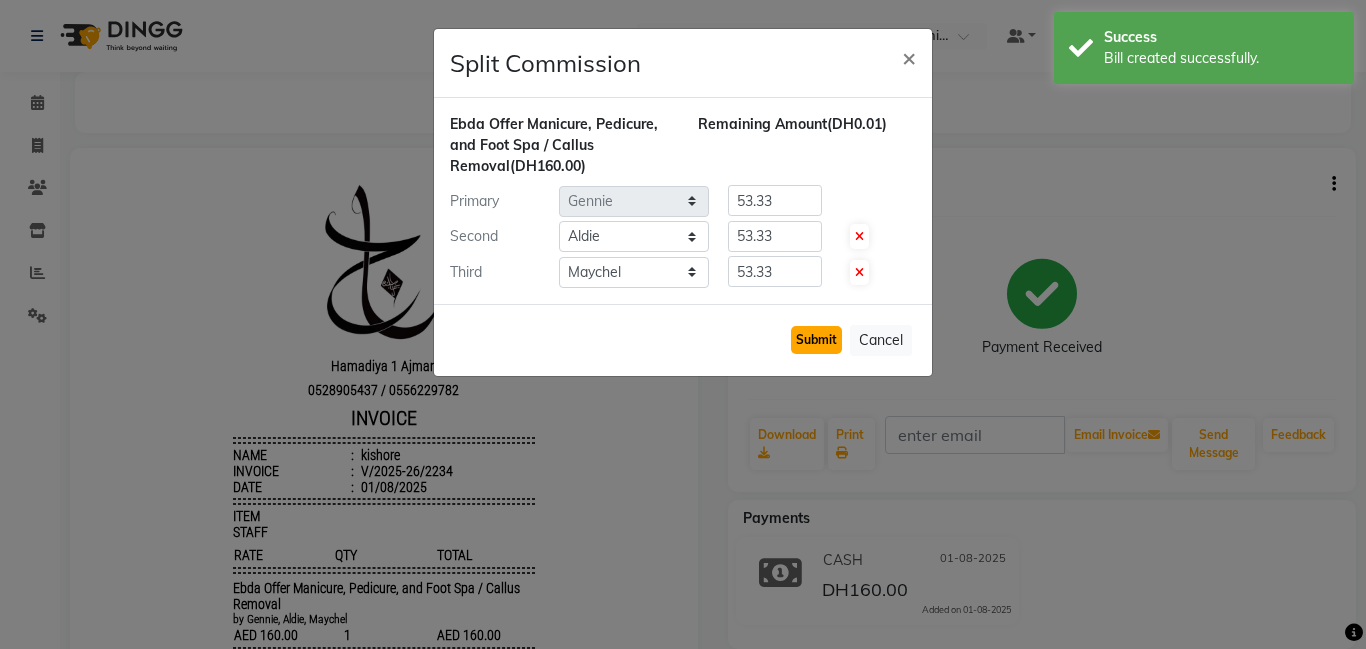 click on "Submit" 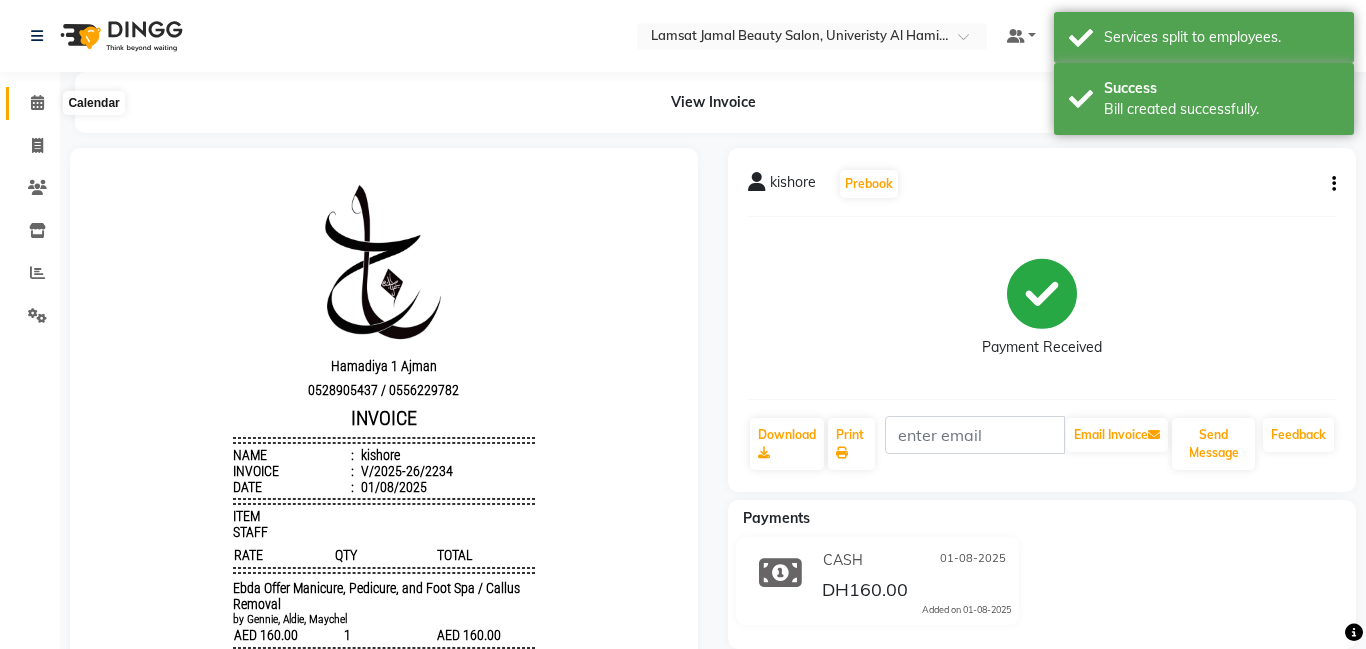 click 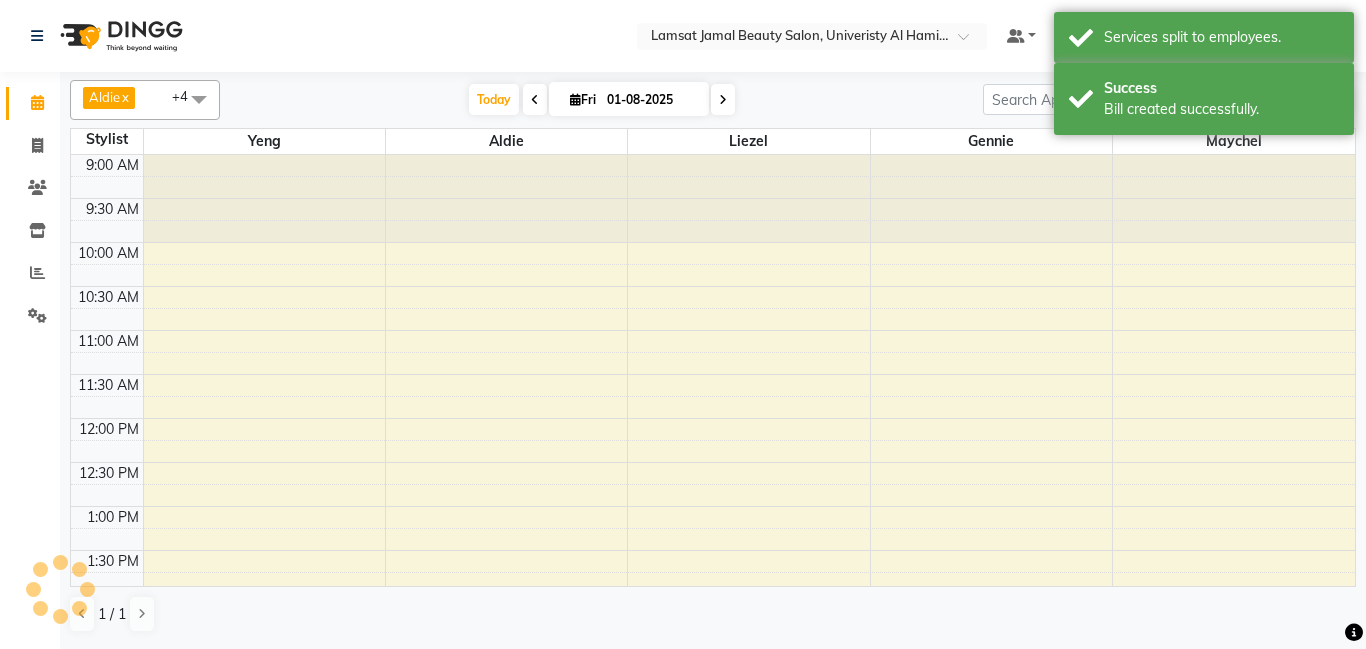 scroll, scrollTop: 0, scrollLeft: 0, axis: both 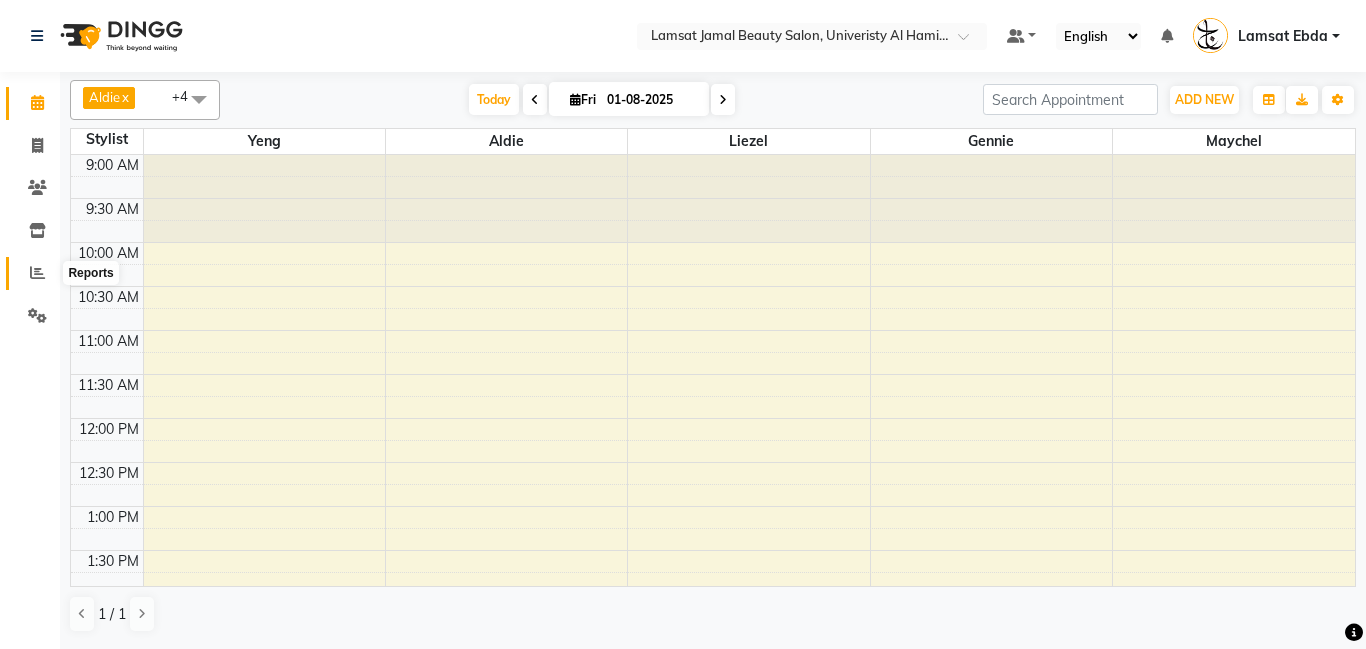 click 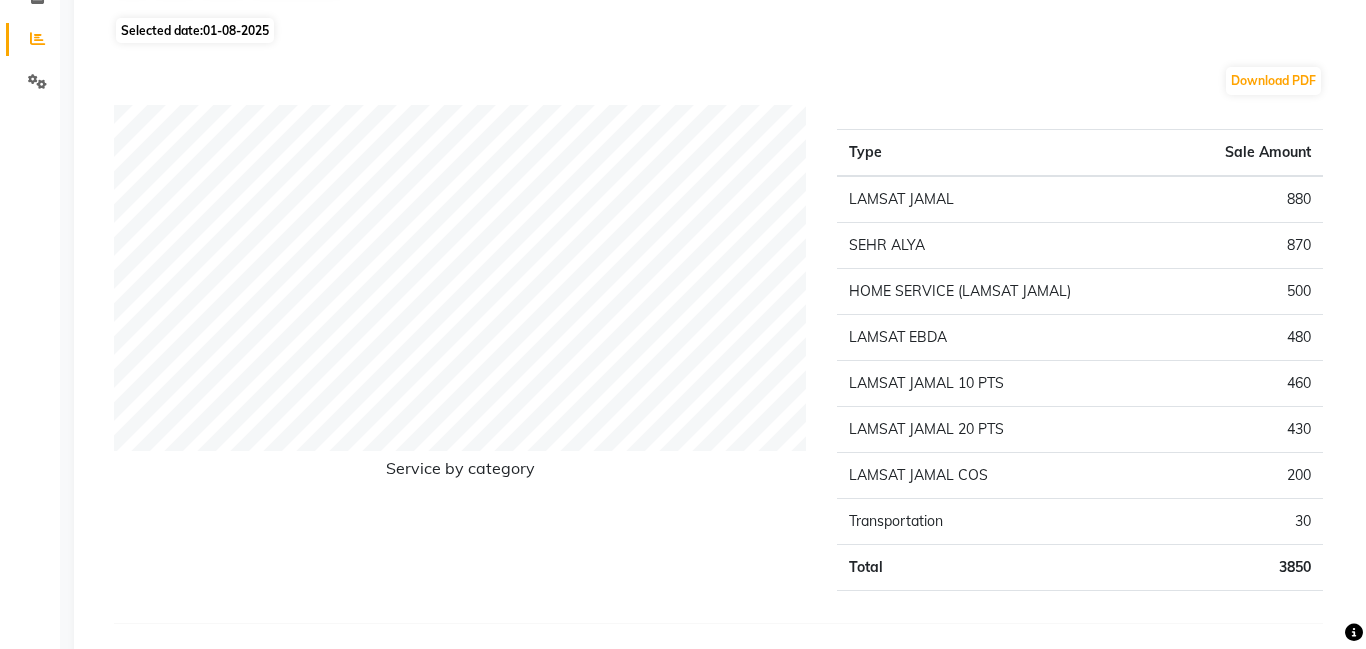 scroll, scrollTop: 291, scrollLeft: 0, axis: vertical 